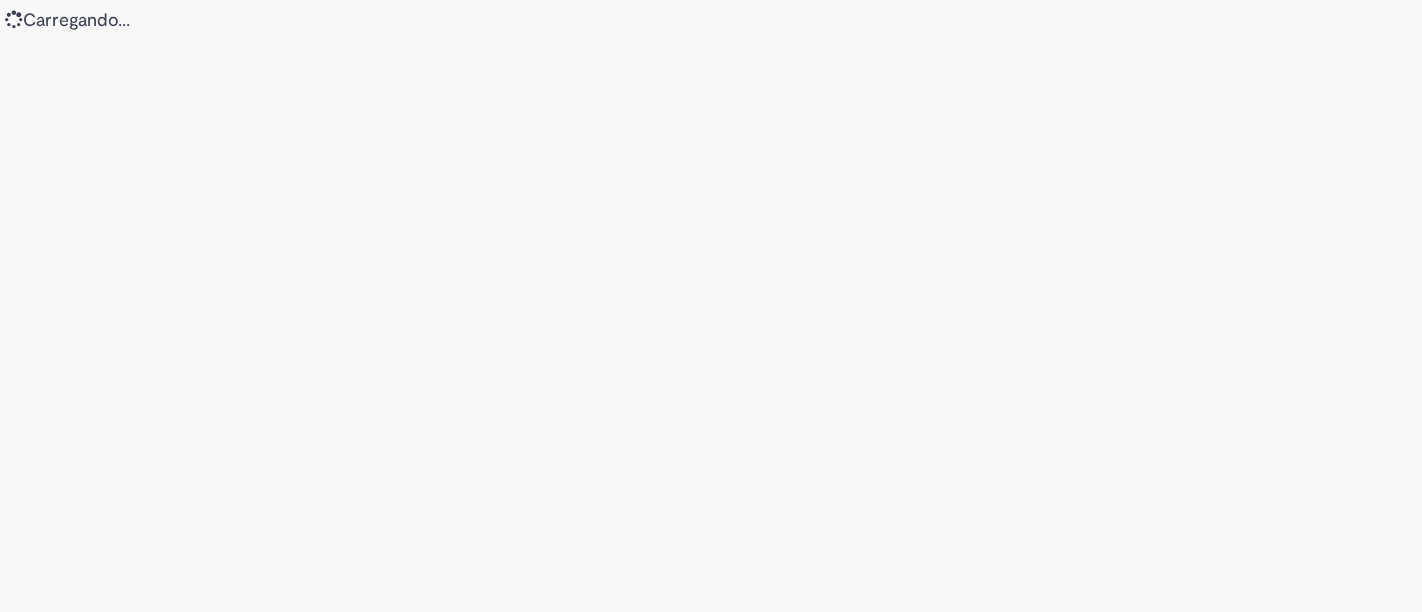 scroll, scrollTop: 0, scrollLeft: 0, axis: both 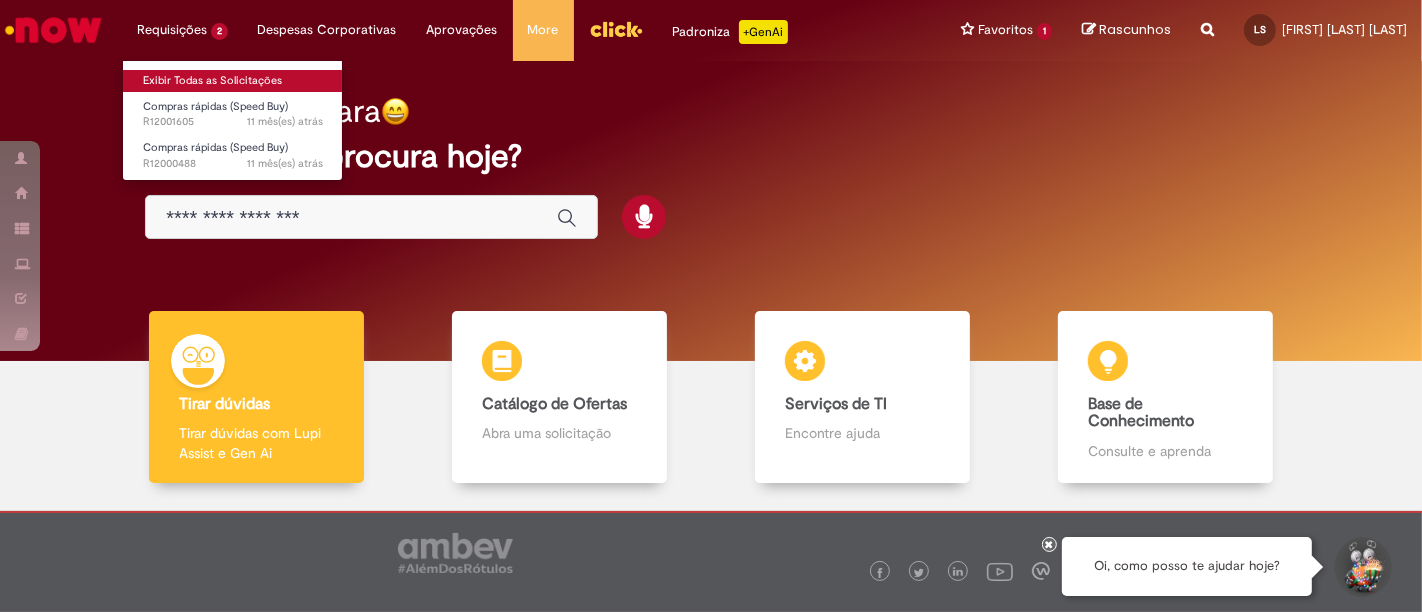 click on "Exibir Todas as Solicitações" at bounding box center (233, 81) 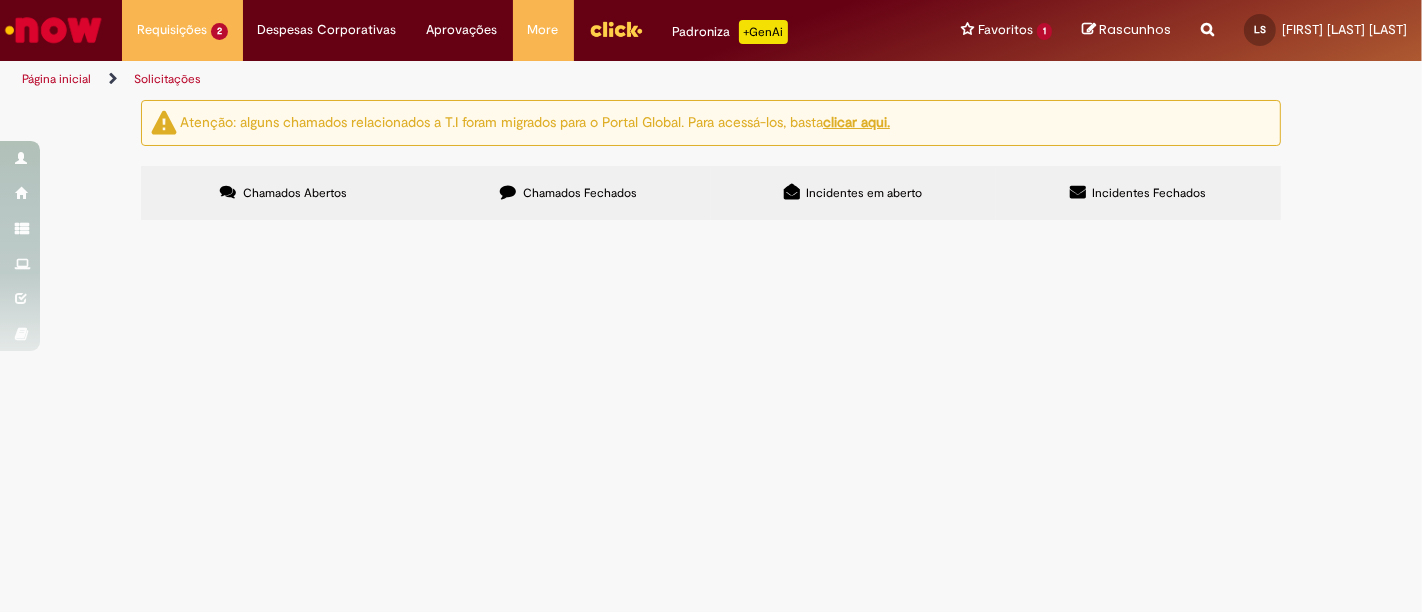 click on "Chamados Fechados" at bounding box center [568, 193] 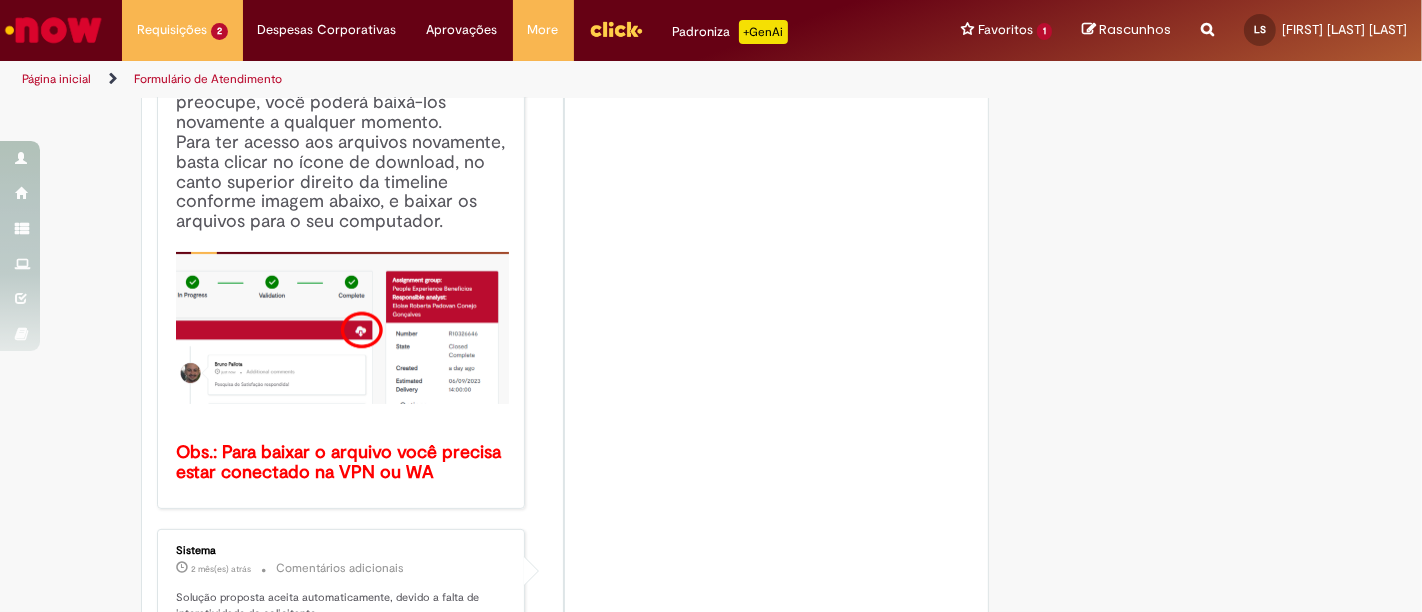 scroll, scrollTop: 0, scrollLeft: 0, axis: both 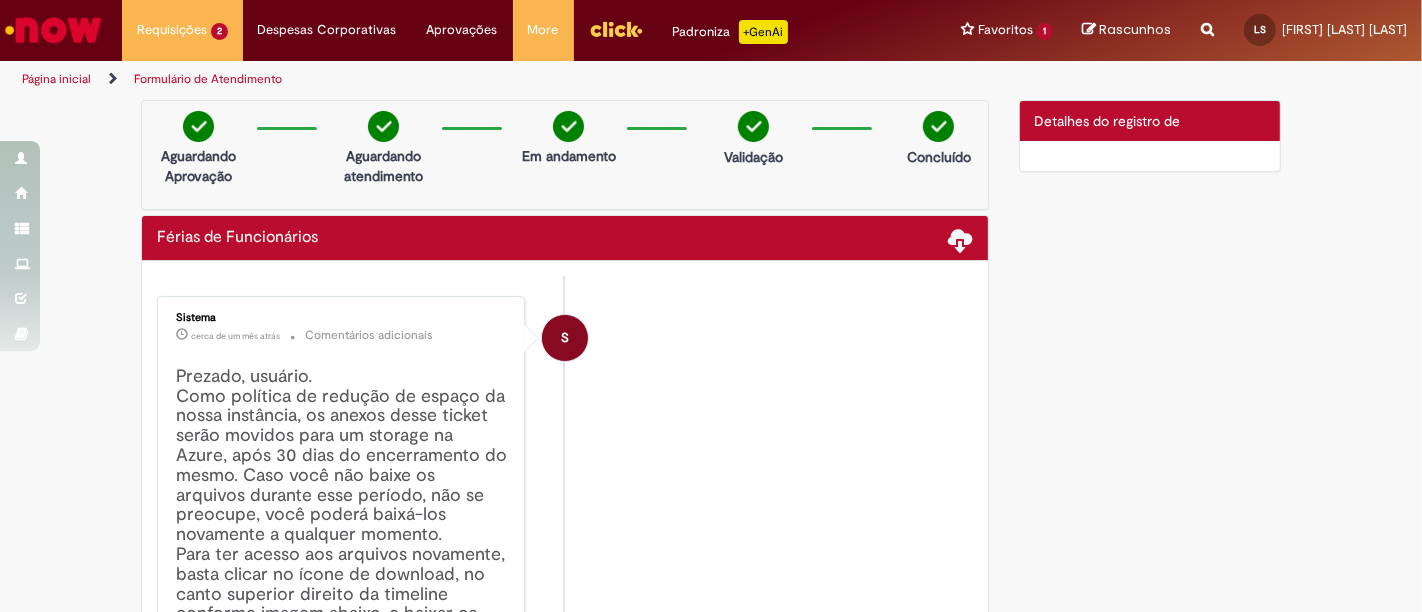 click on "Detalhes do registro de" at bounding box center [1108, 121] 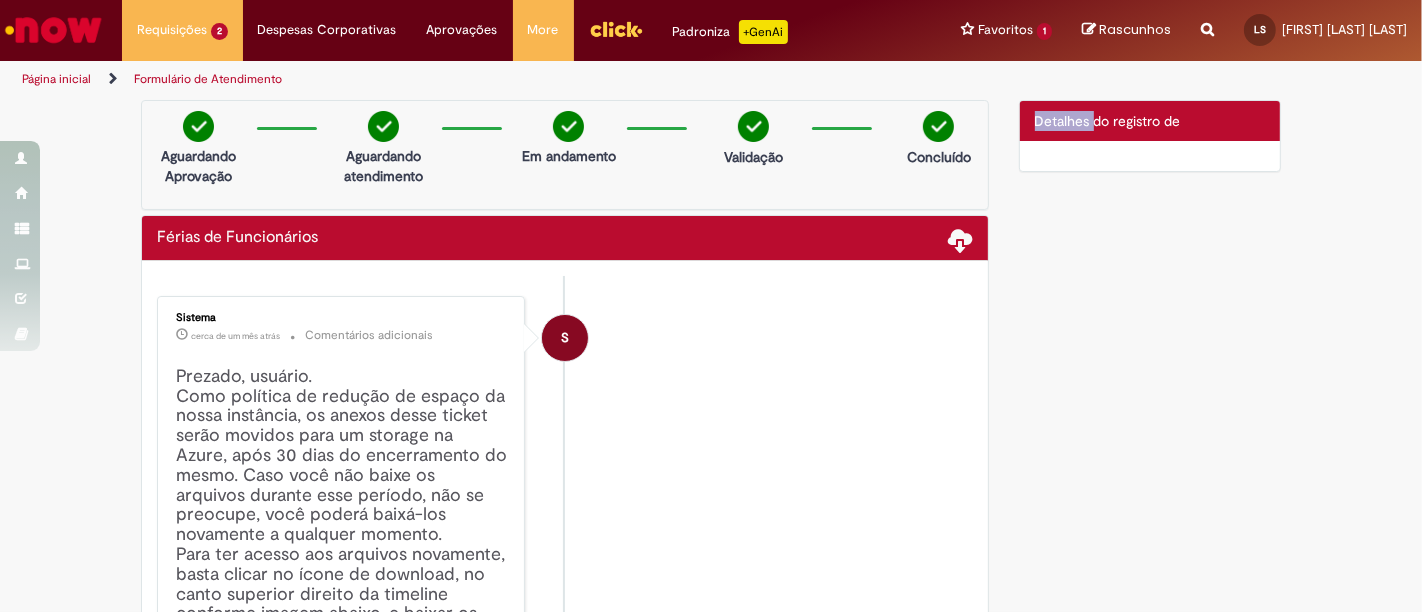 click on "Detalhes do registro de" at bounding box center (1108, 121) 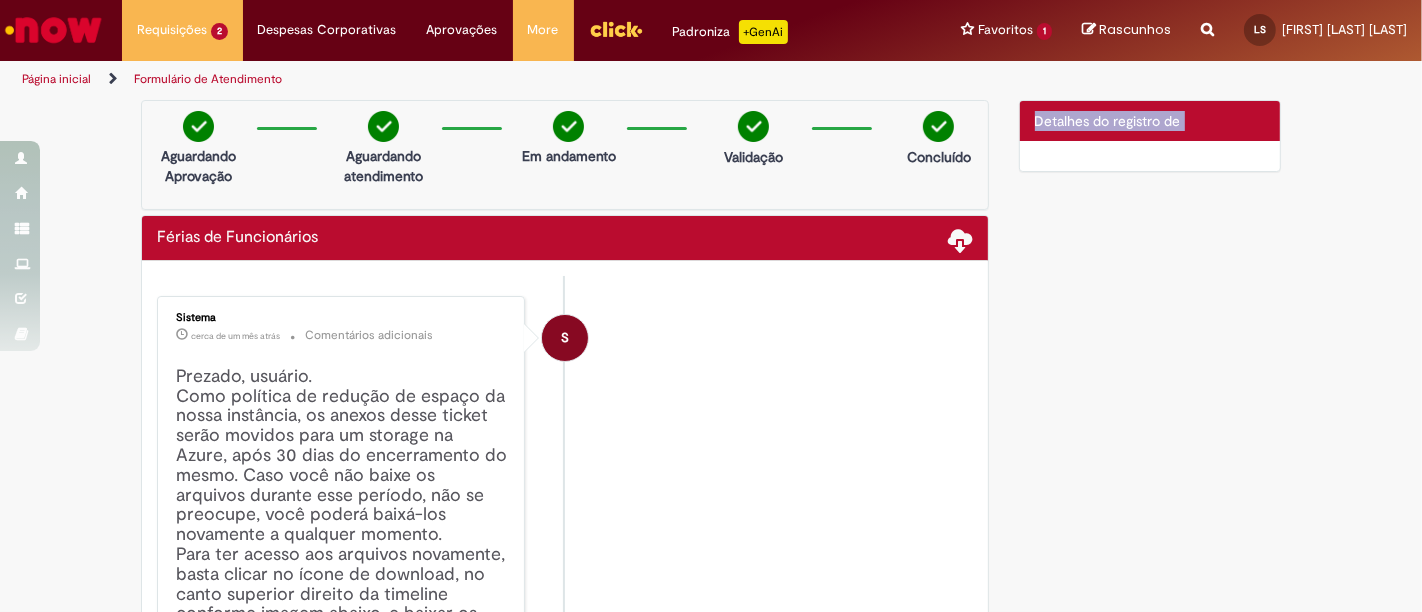 click on "Detalhes do registro de" at bounding box center [1108, 121] 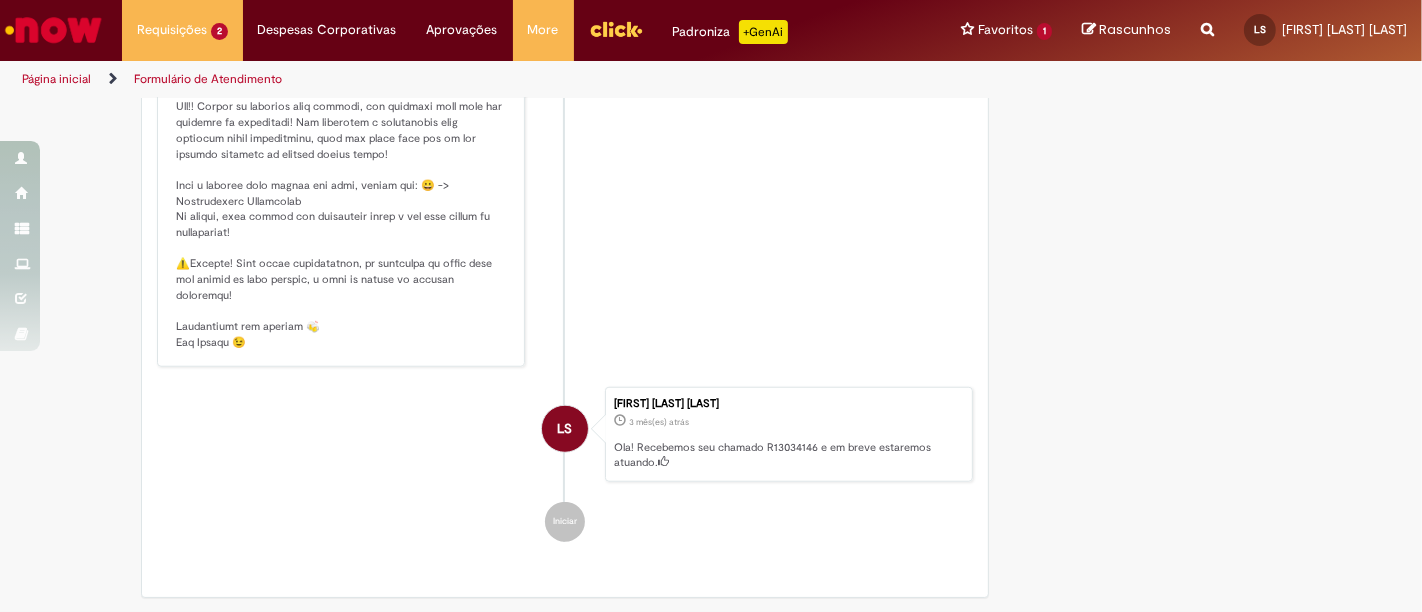 scroll, scrollTop: 1437, scrollLeft: 0, axis: vertical 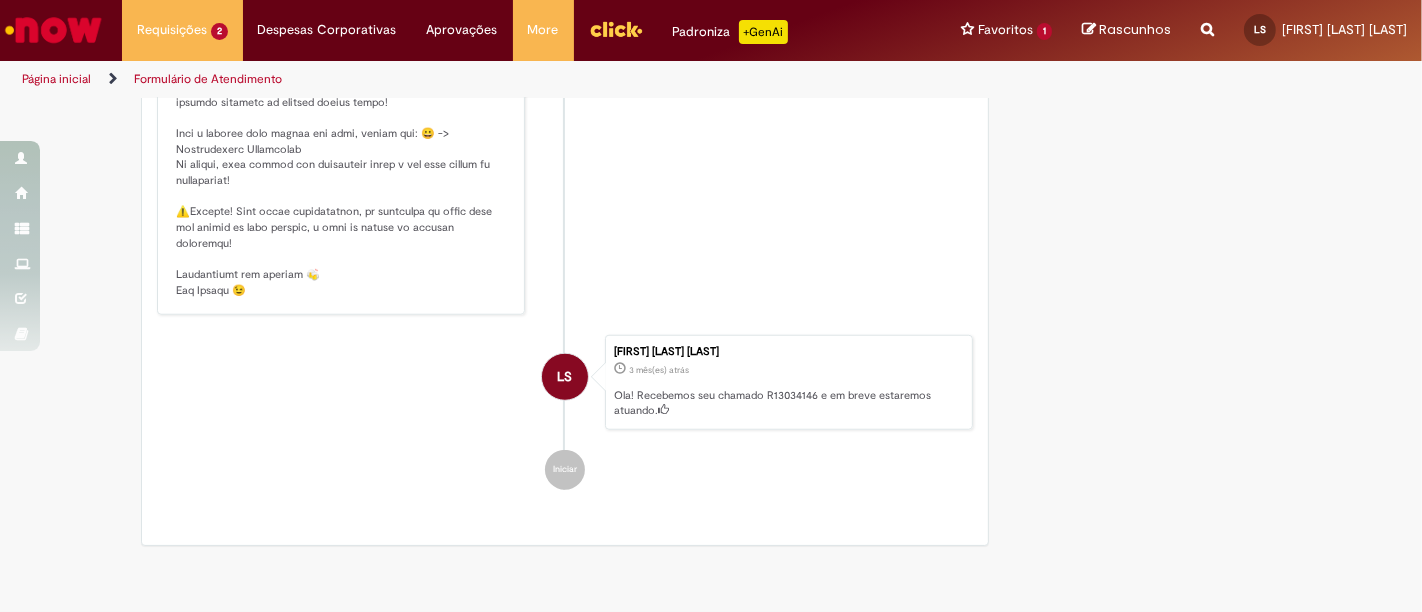 click at bounding box center (53, 30) 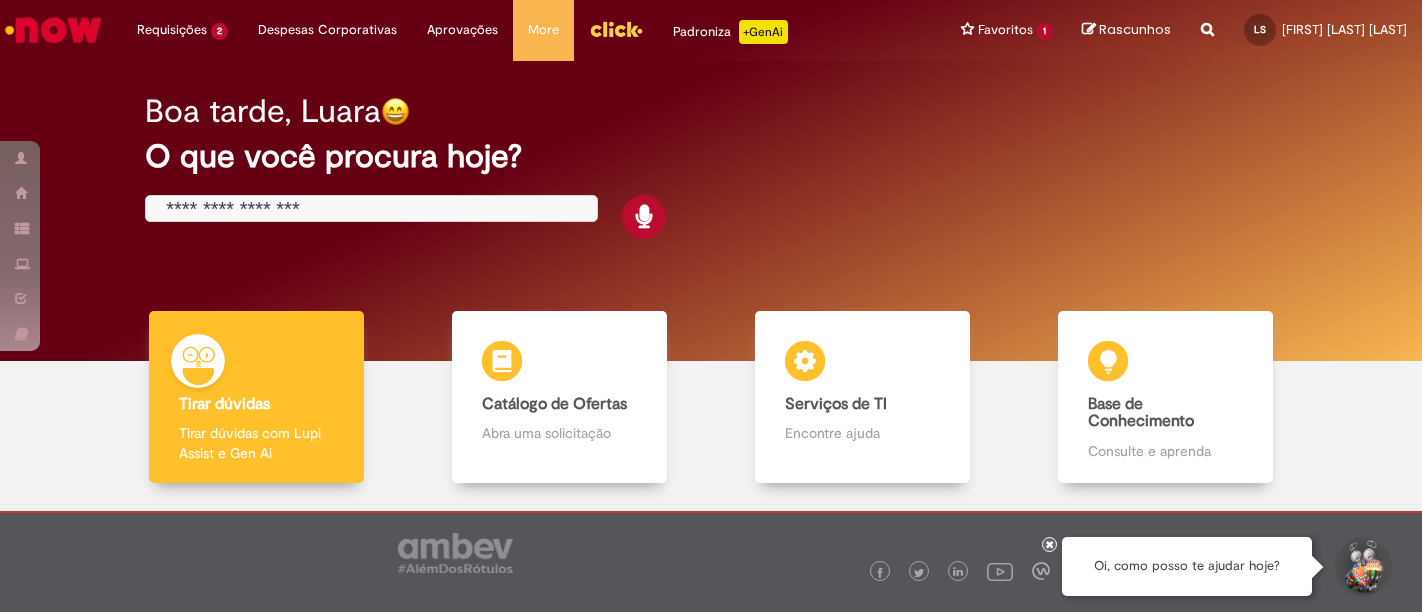 scroll, scrollTop: 0, scrollLeft: 0, axis: both 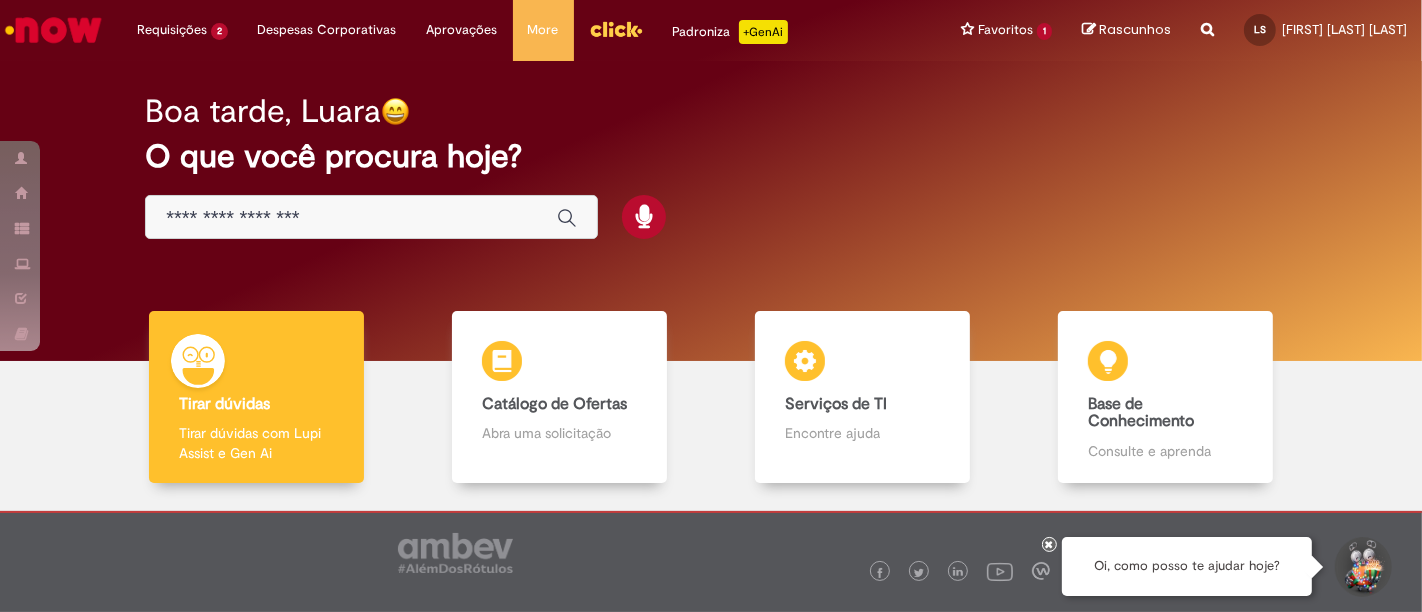 click at bounding box center (351, 218) 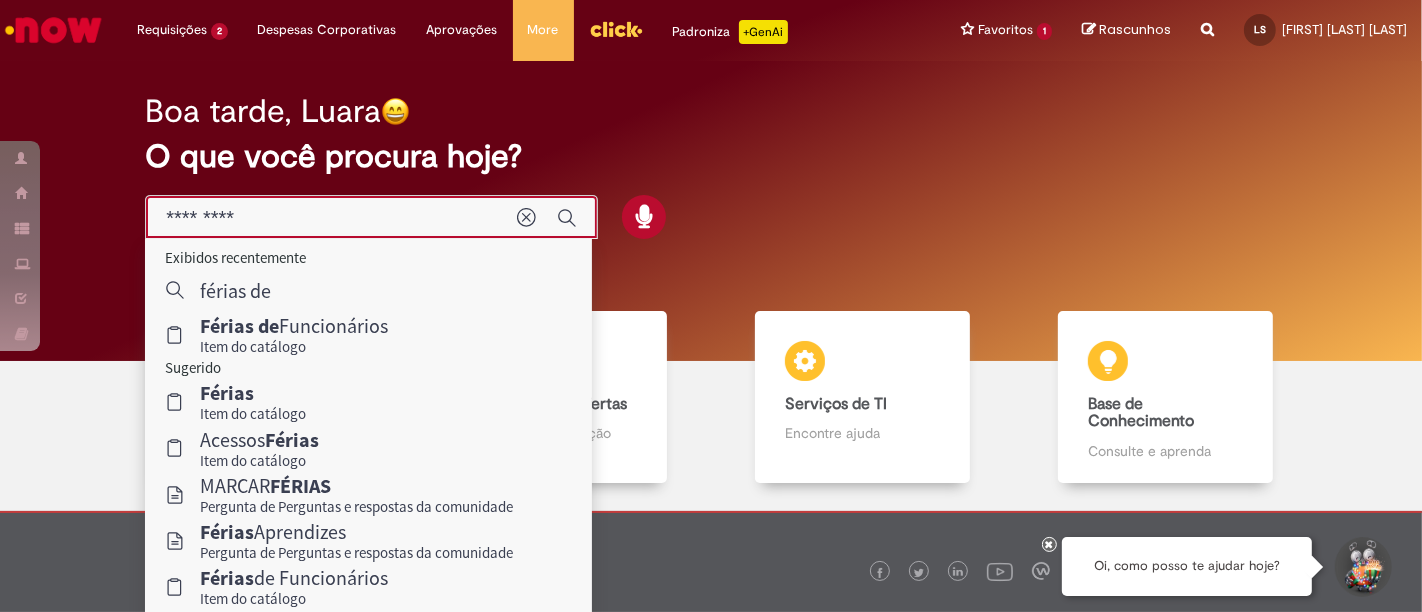 type on "*********" 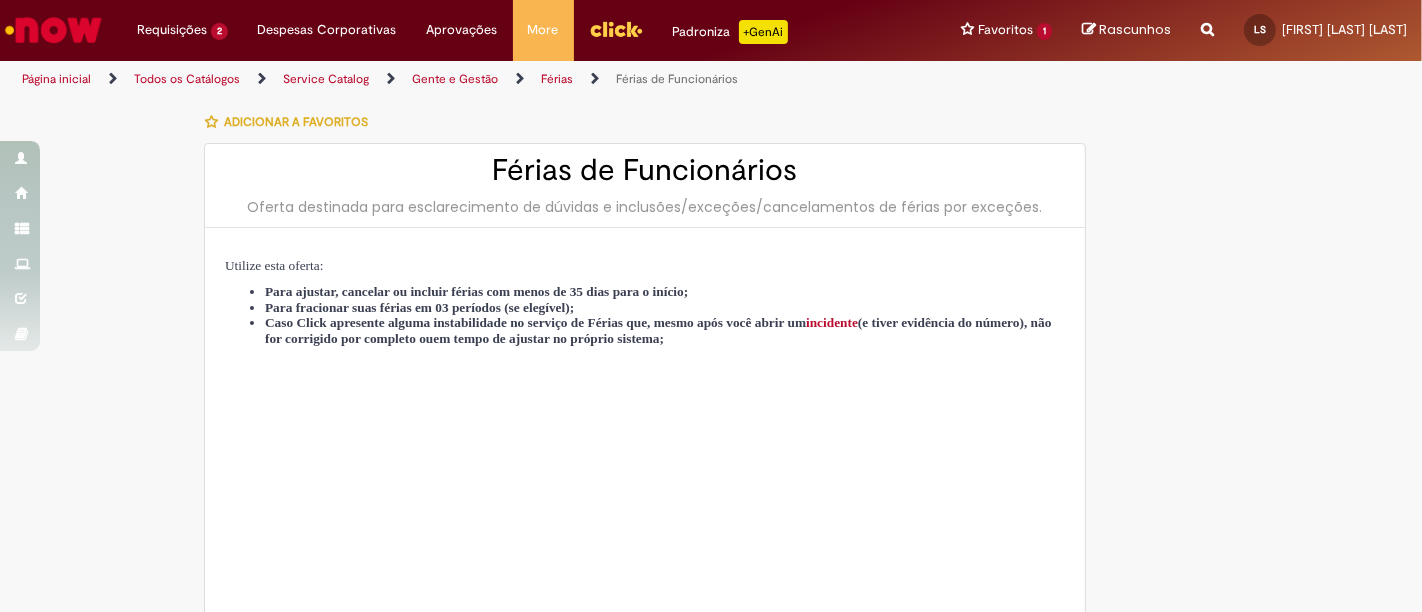type on "********" 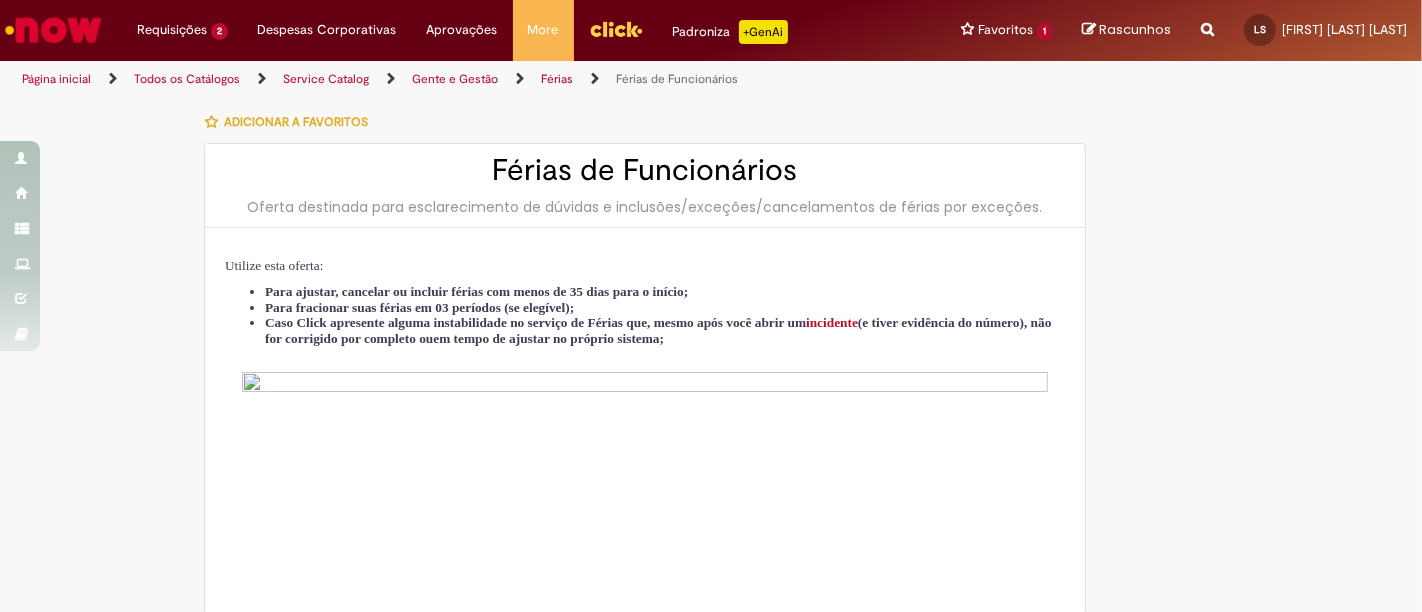 type on "**********" 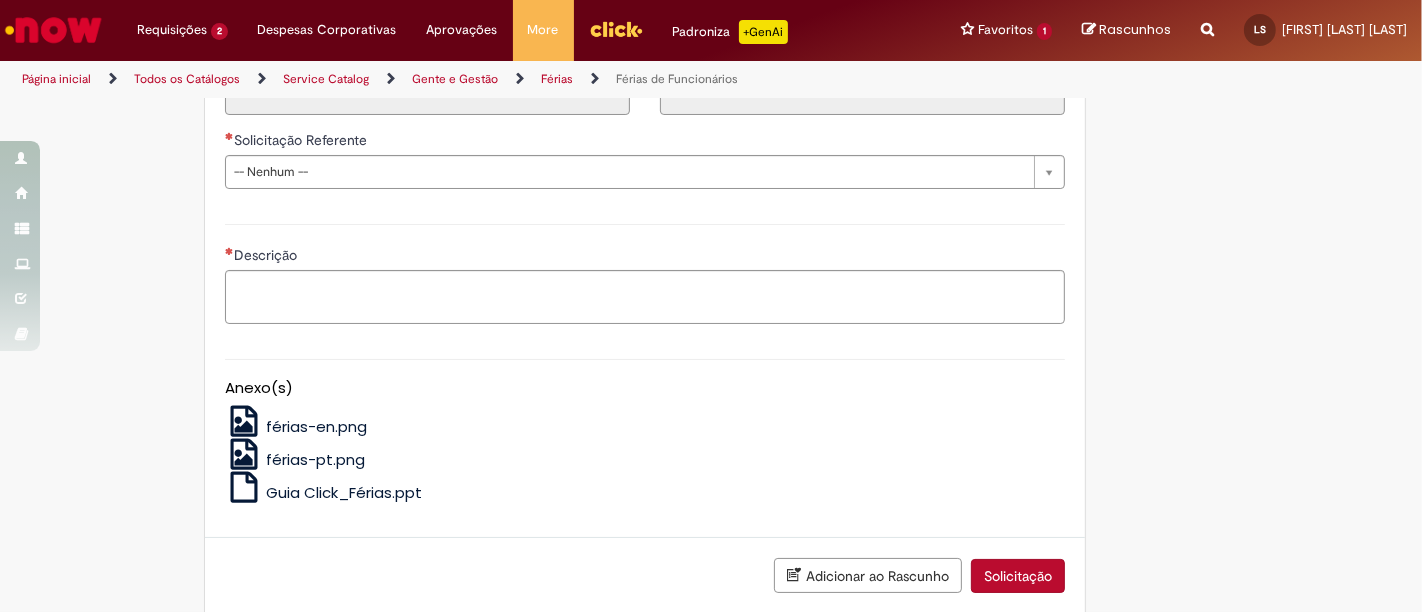 scroll, scrollTop: 1668, scrollLeft: 0, axis: vertical 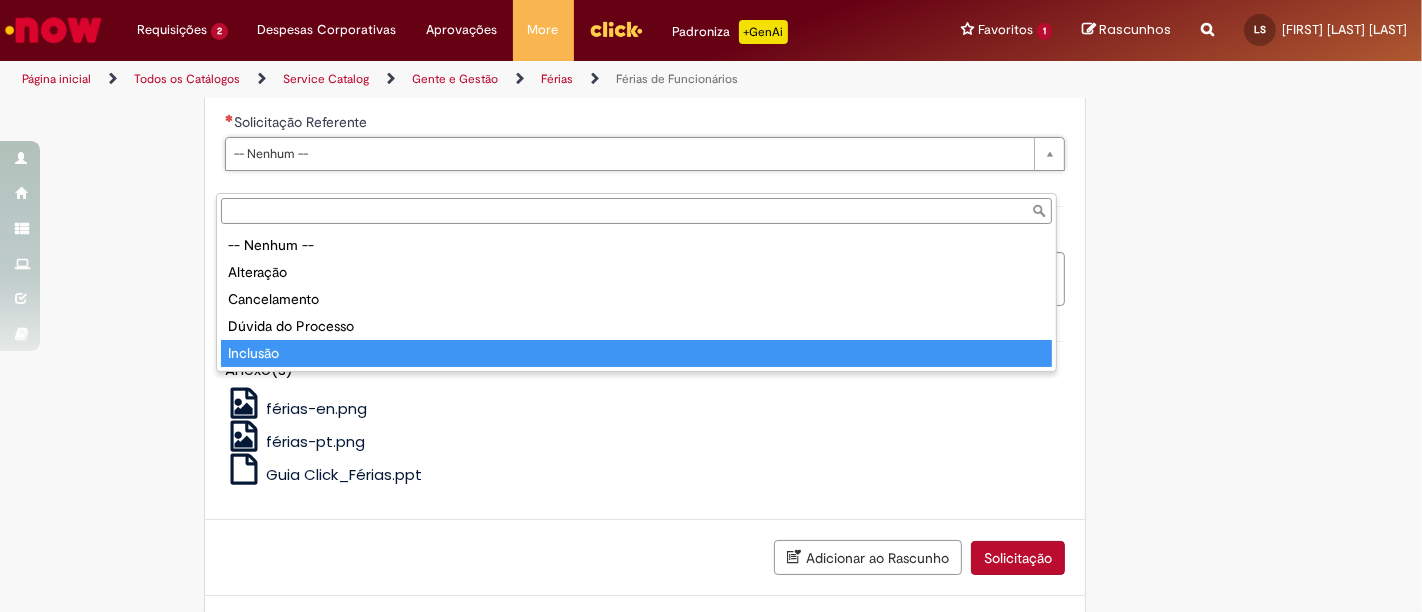 type on "********" 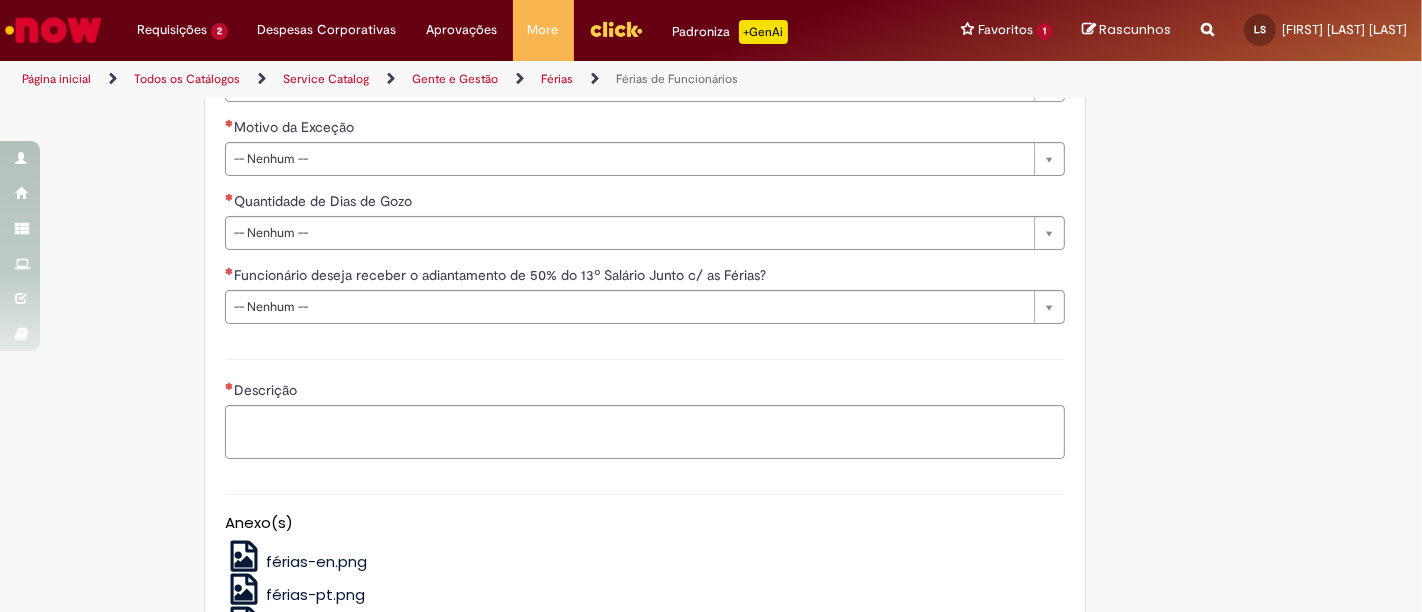 scroll, scrollTop: 1776, scrollLeft: 0, axis: vertical 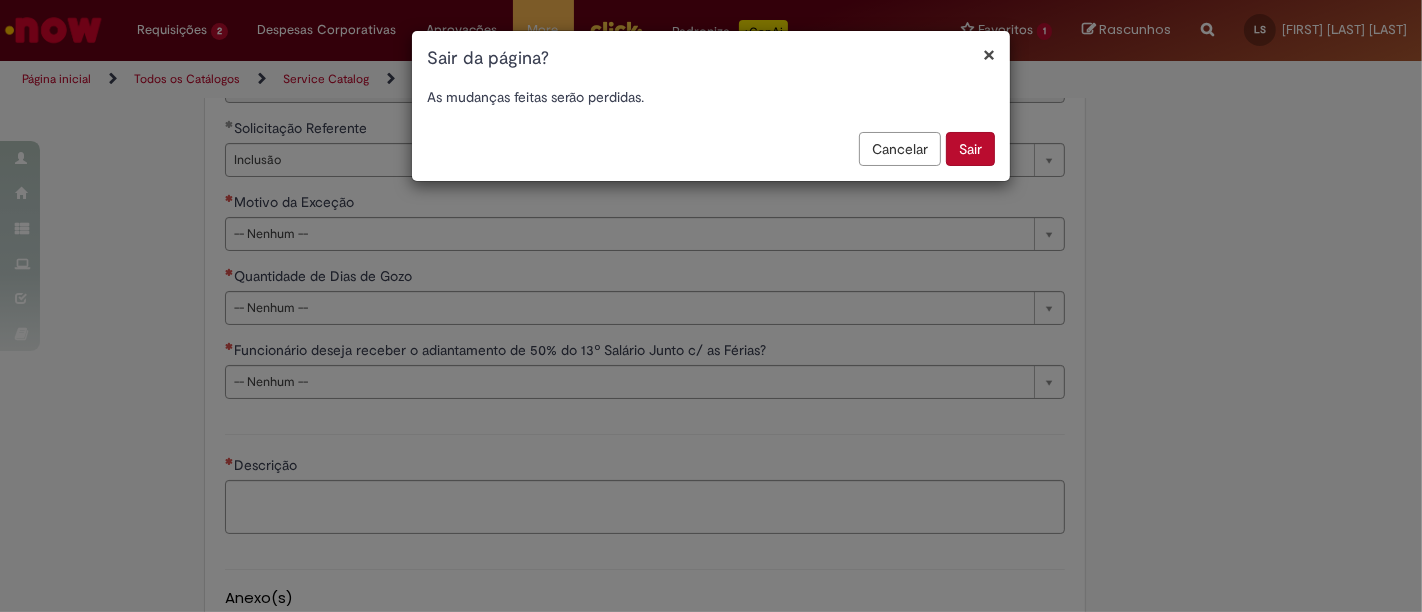 click on "Sair" at bounding box center (970, 149) 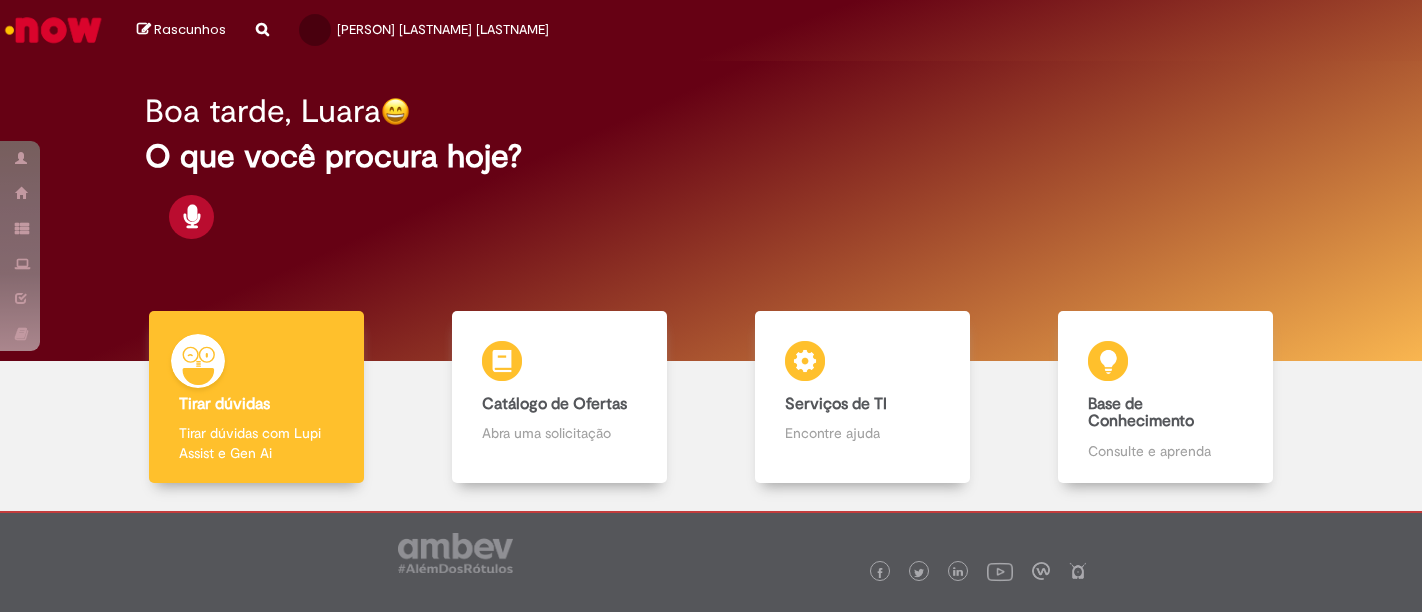 scroll, scrollTop: 0, scrollLeft: 0, axis: both 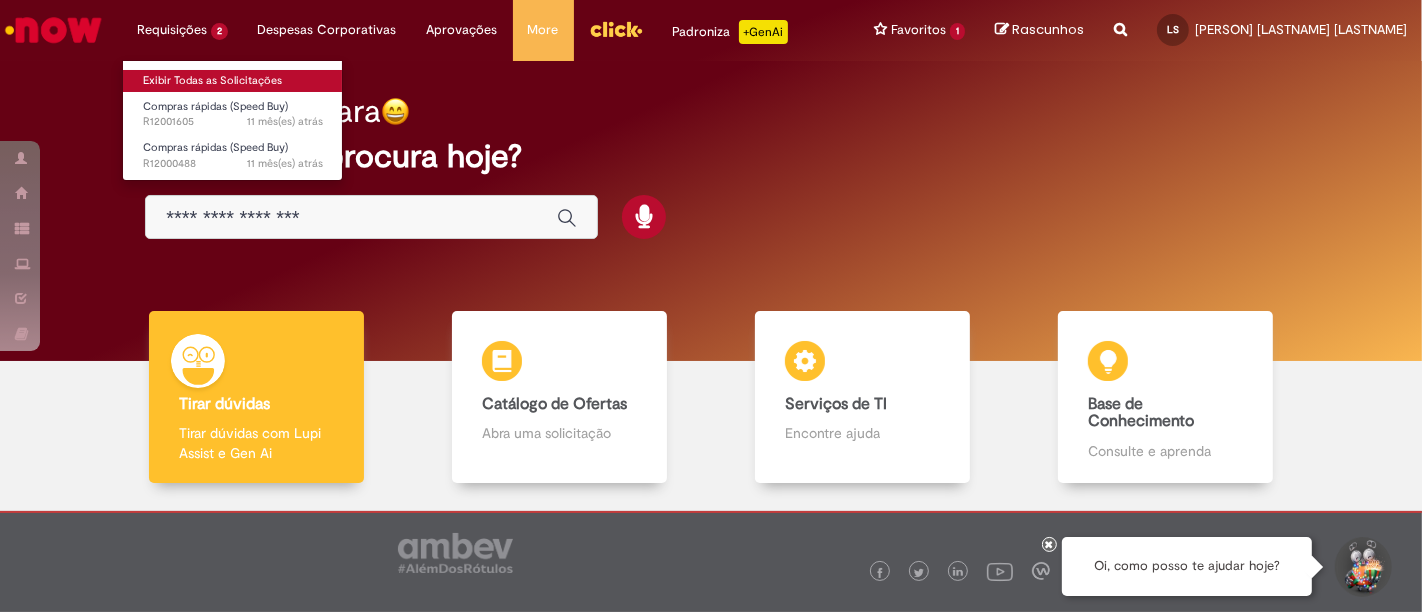 click on "Exibir Todas as Solicitações" at bounding box center (233, 81) 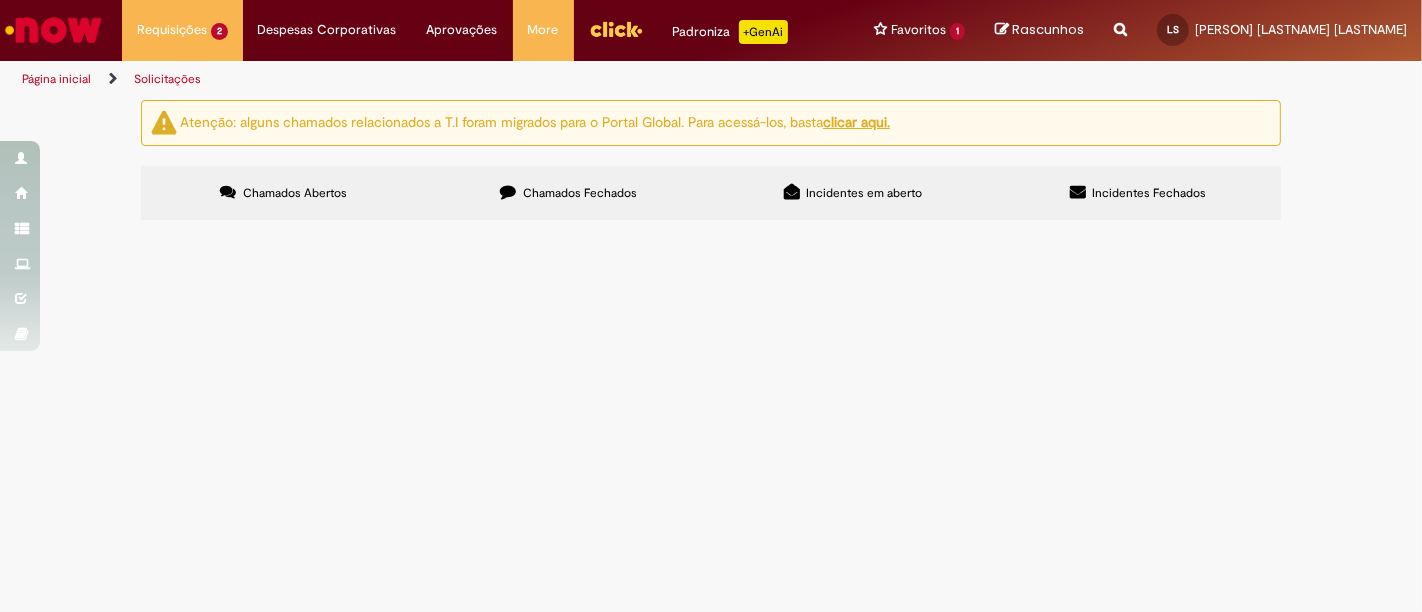 click on "Chamados Fechados" at bounding box center (580, 193) 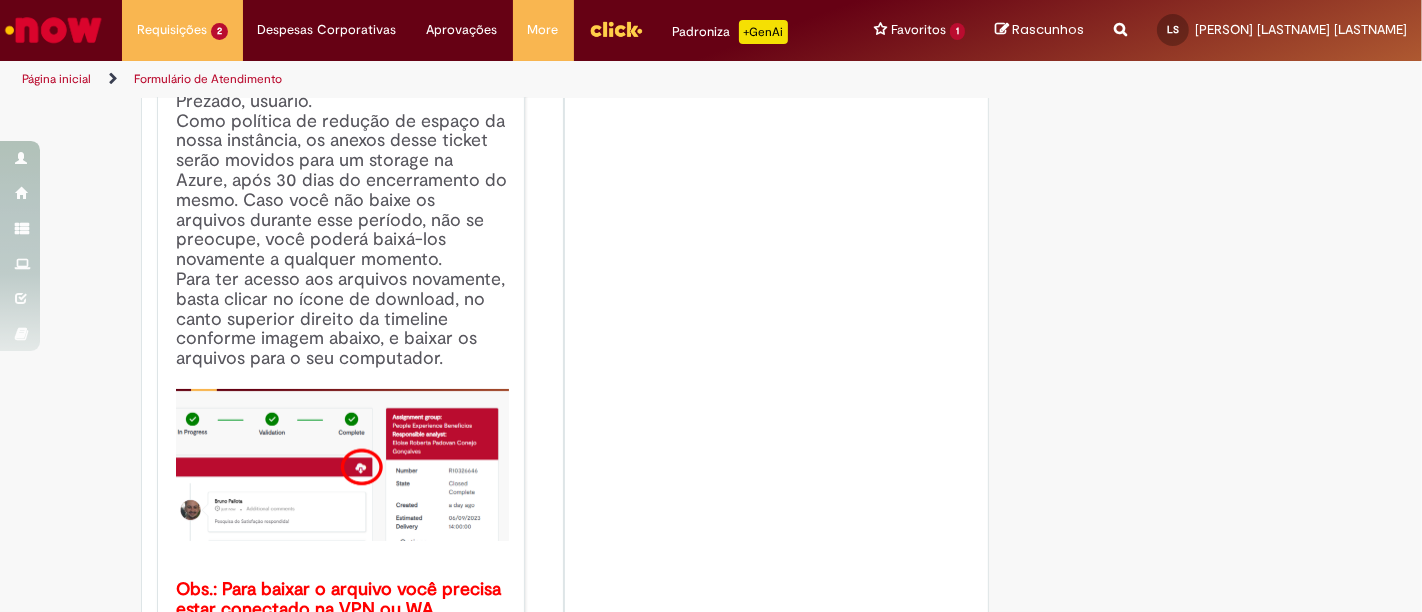 scroll, scrollTop: 0, scrollLeft: 0, axis: both 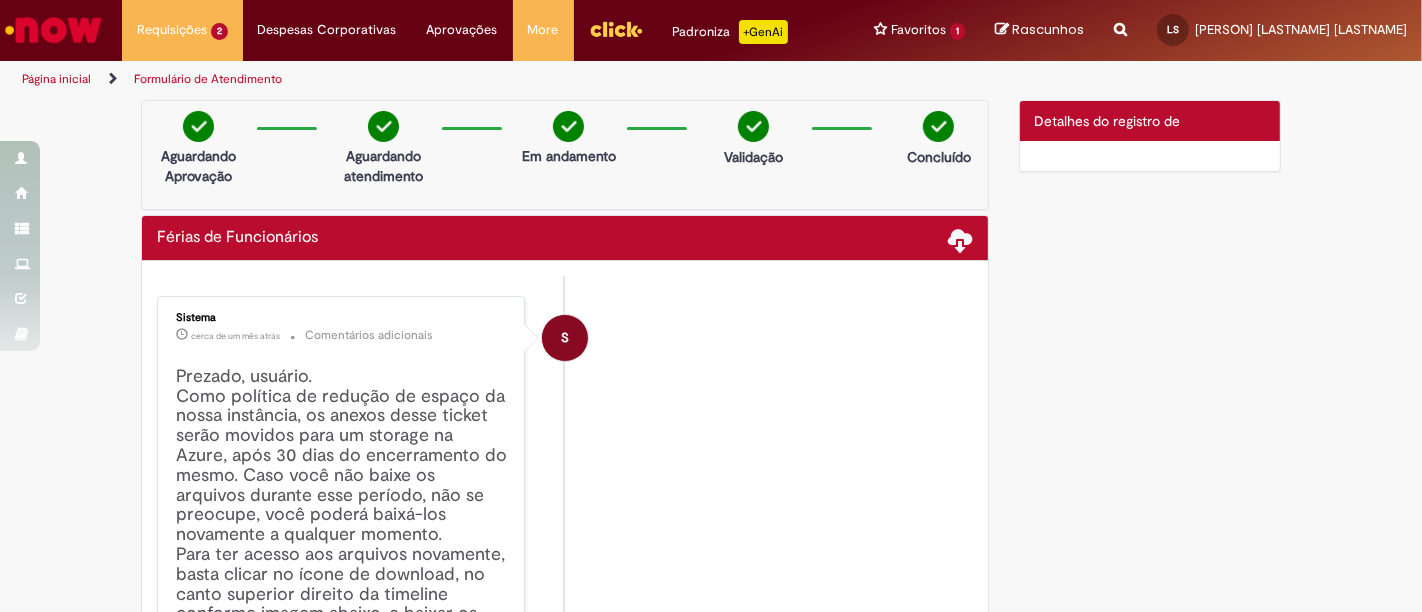 click at bounding box center [53, 30] 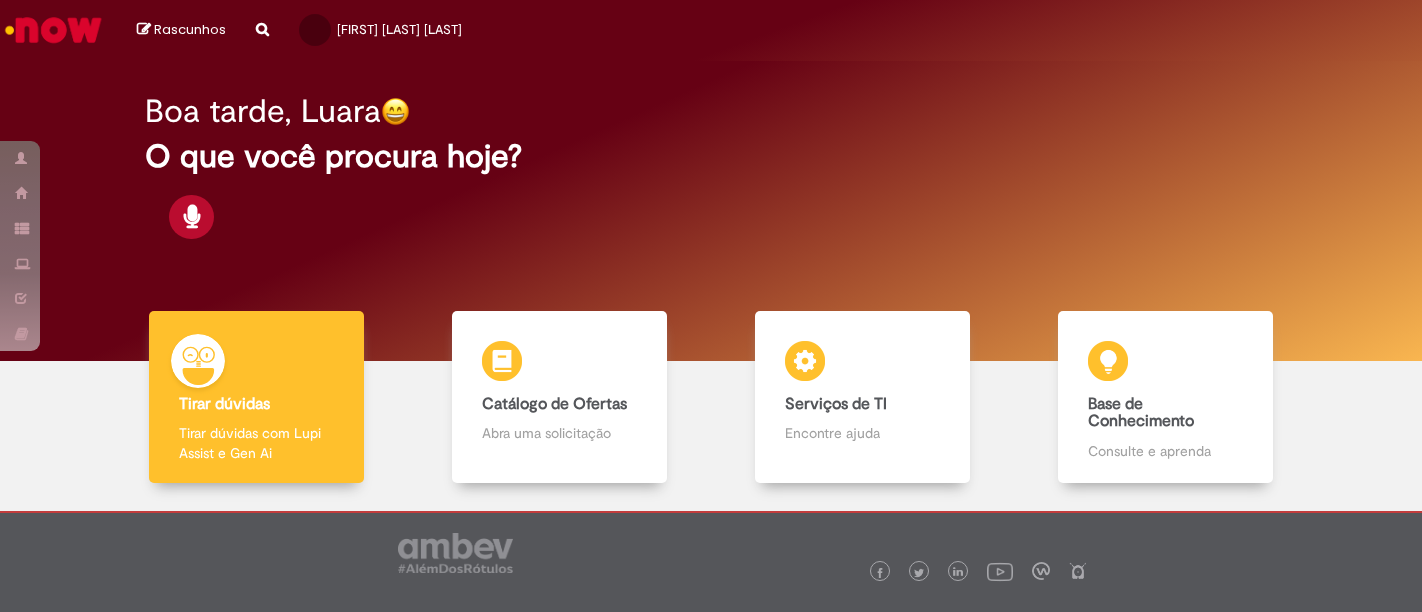 scroll, scrollTop: 0, scrollLeft: 0, axis: both 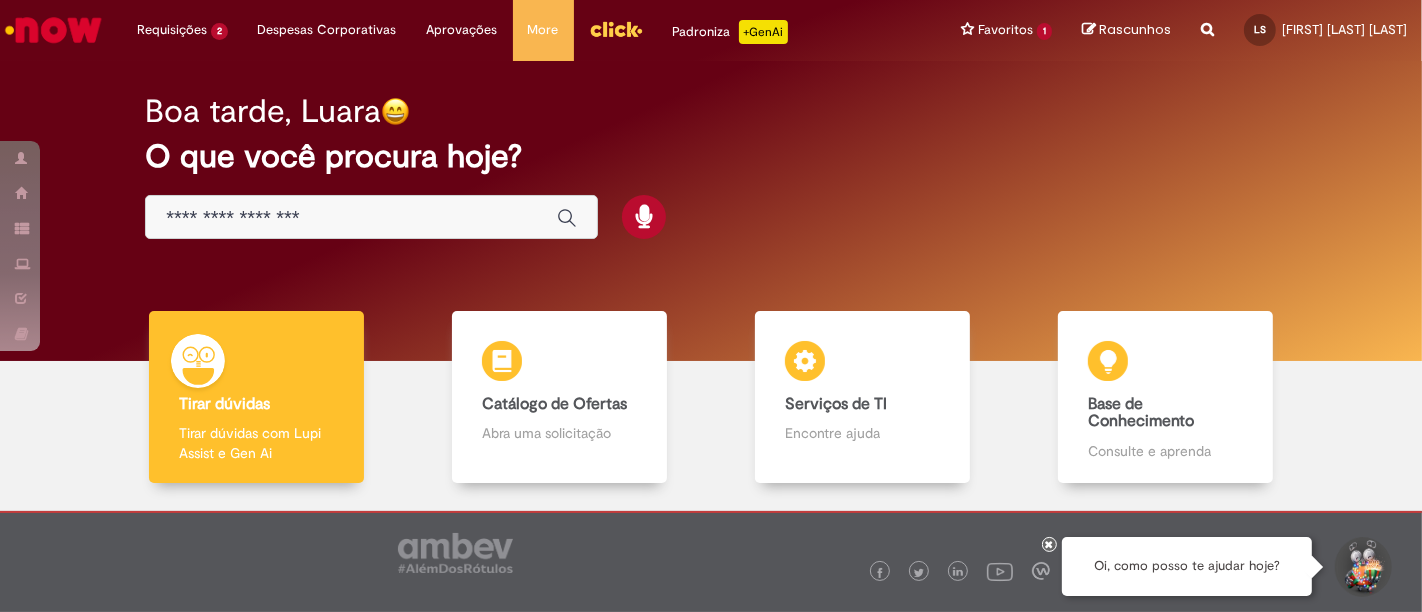 click at bounding box center (371, 217) 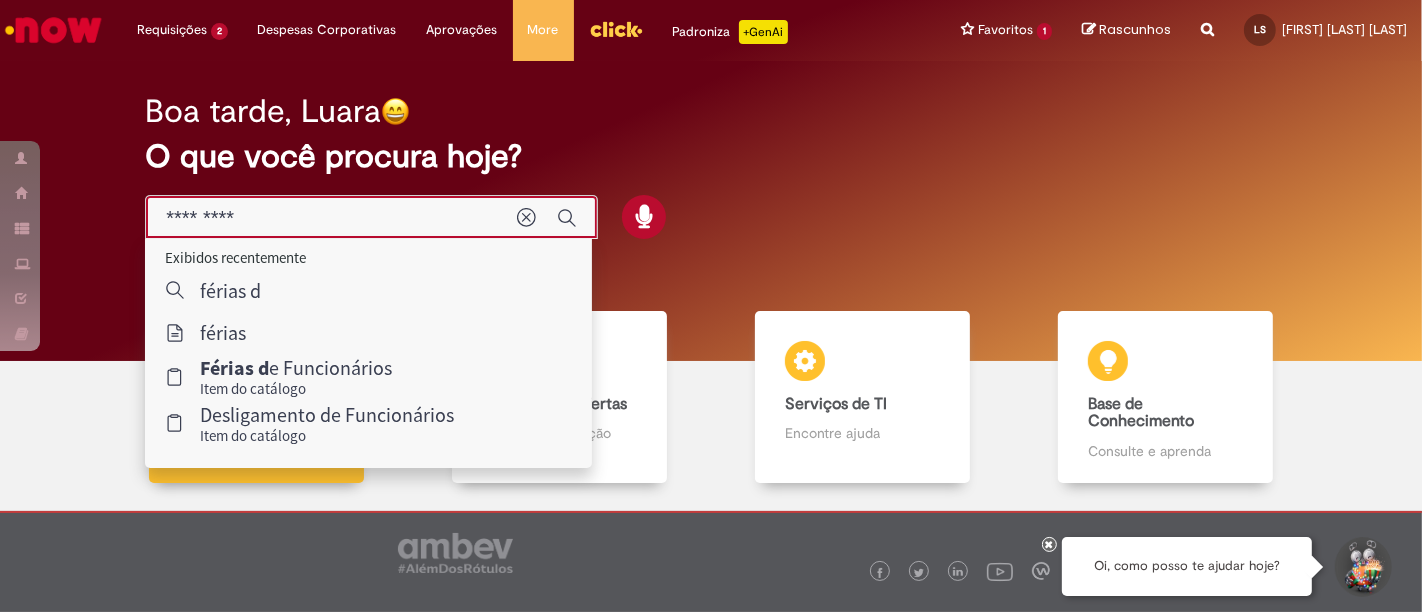 type on "*********" 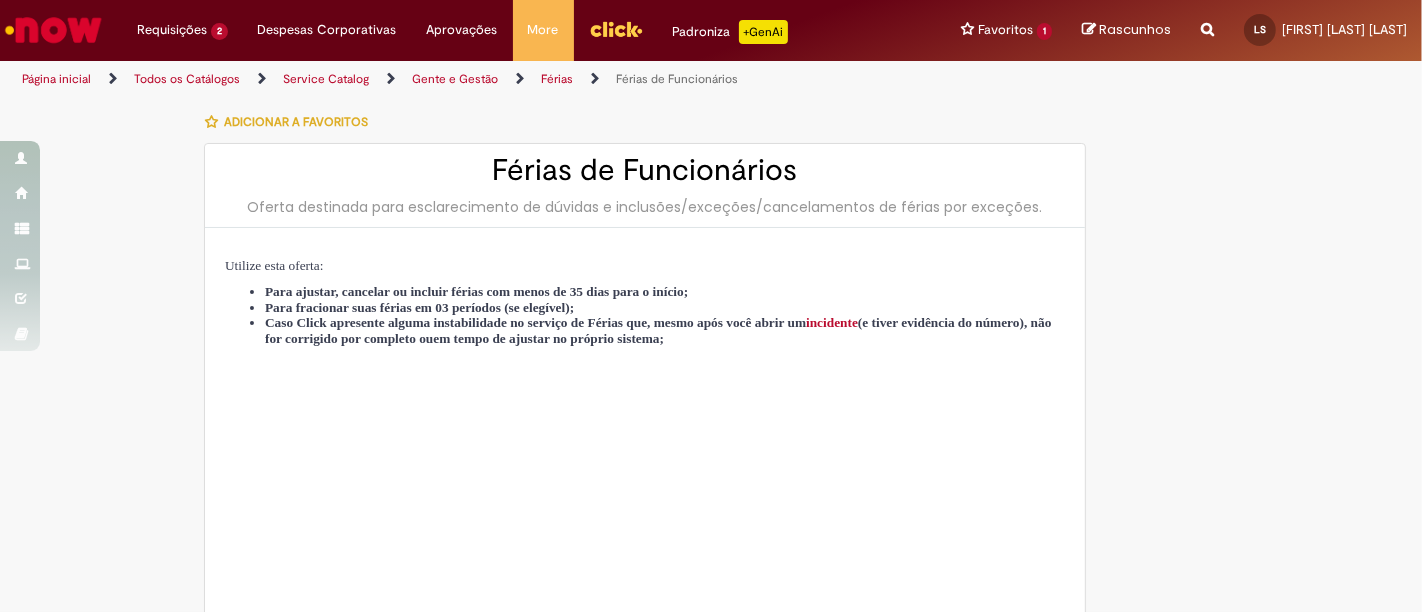 type on "********" 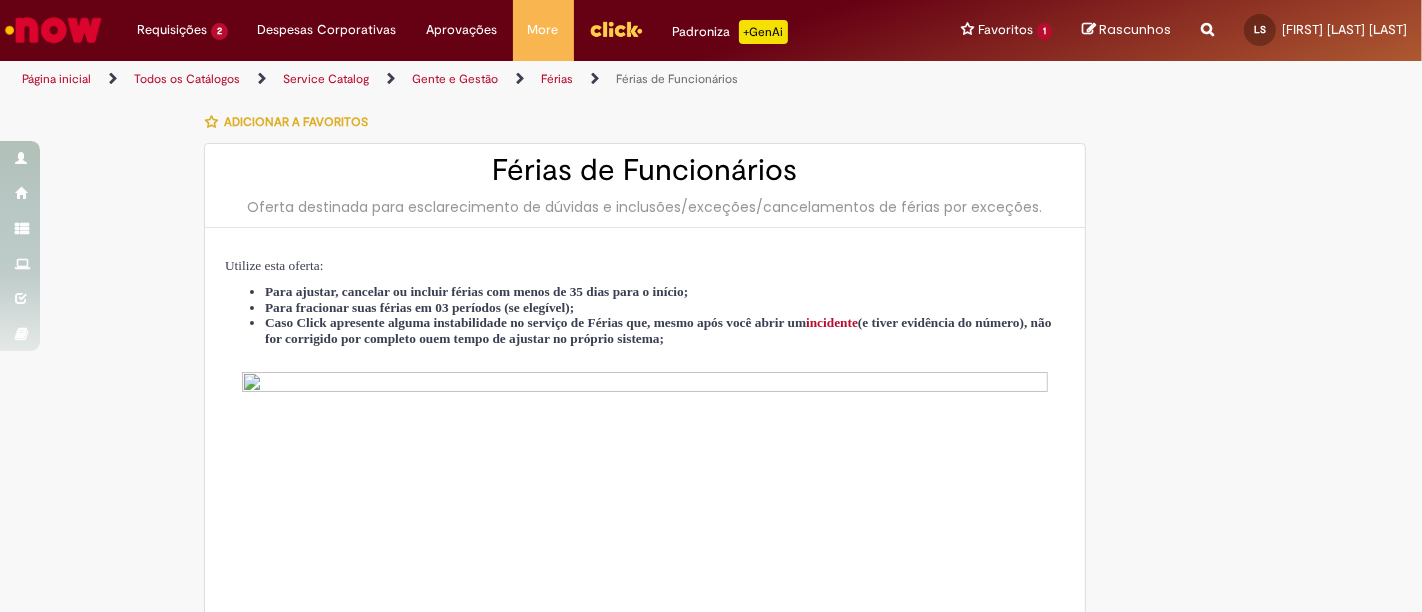 type on "**********" 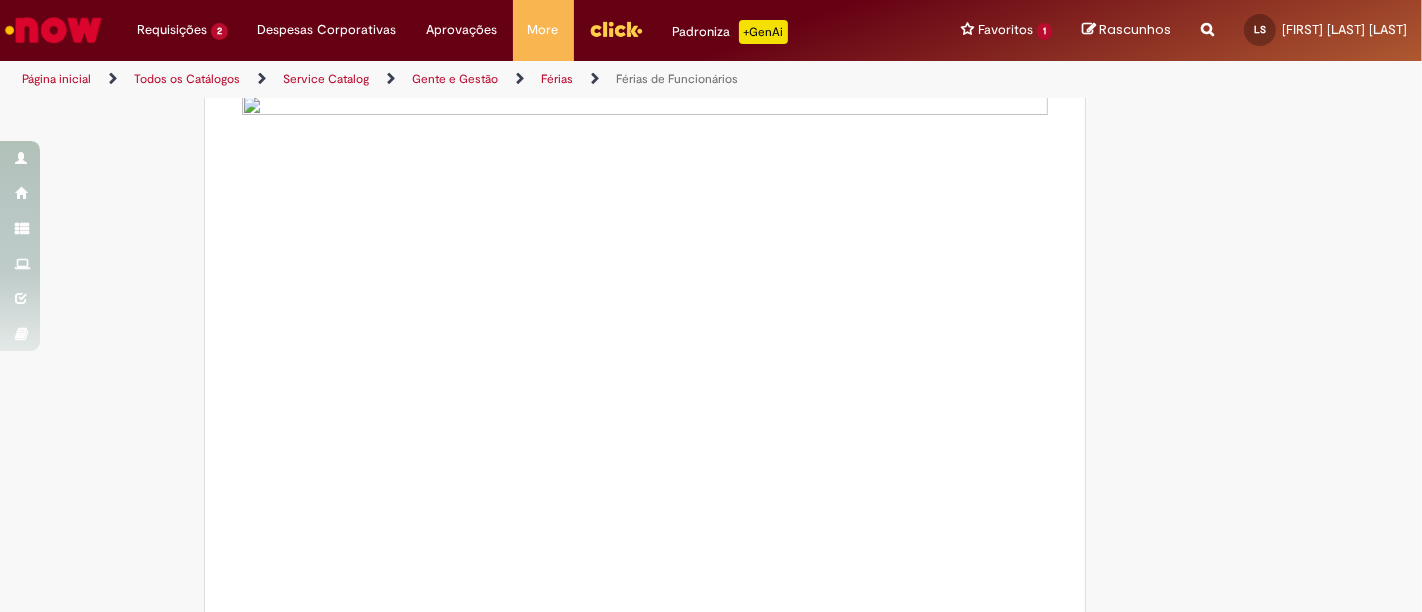 scroll, scrollTop: 137, scrollLeft: 0, axis: vertical 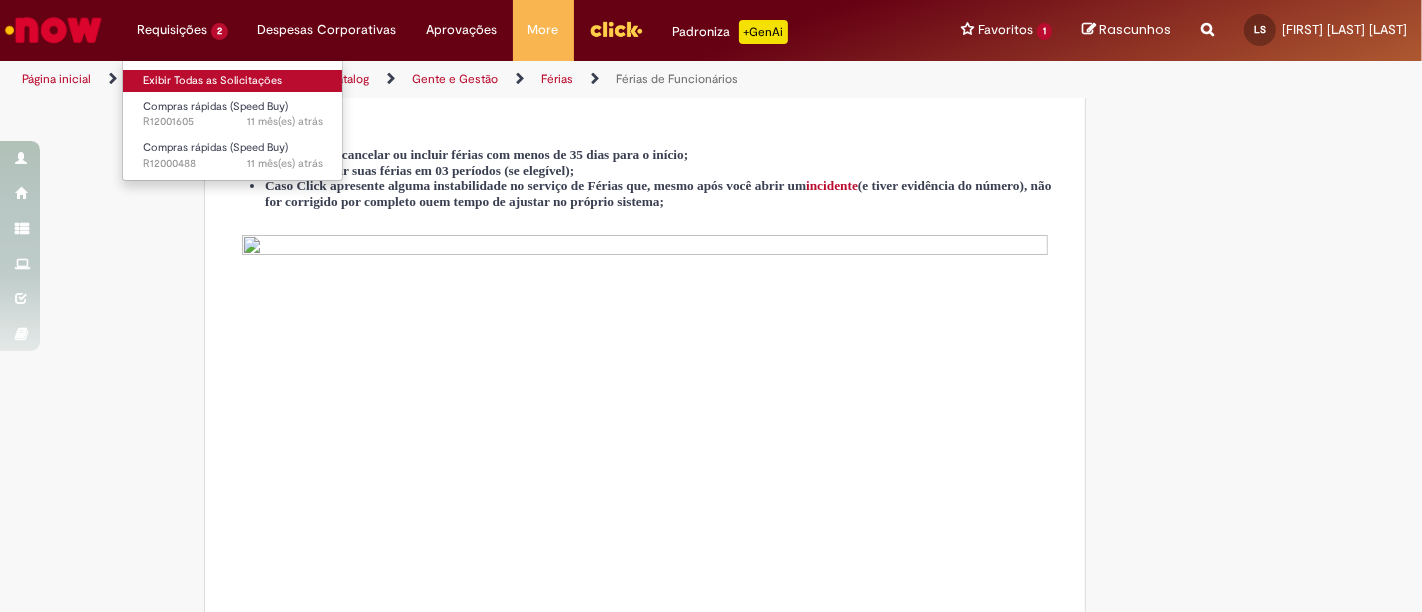 click on "Exibir Todas as Solicitações" at bounding box center [233, 81] 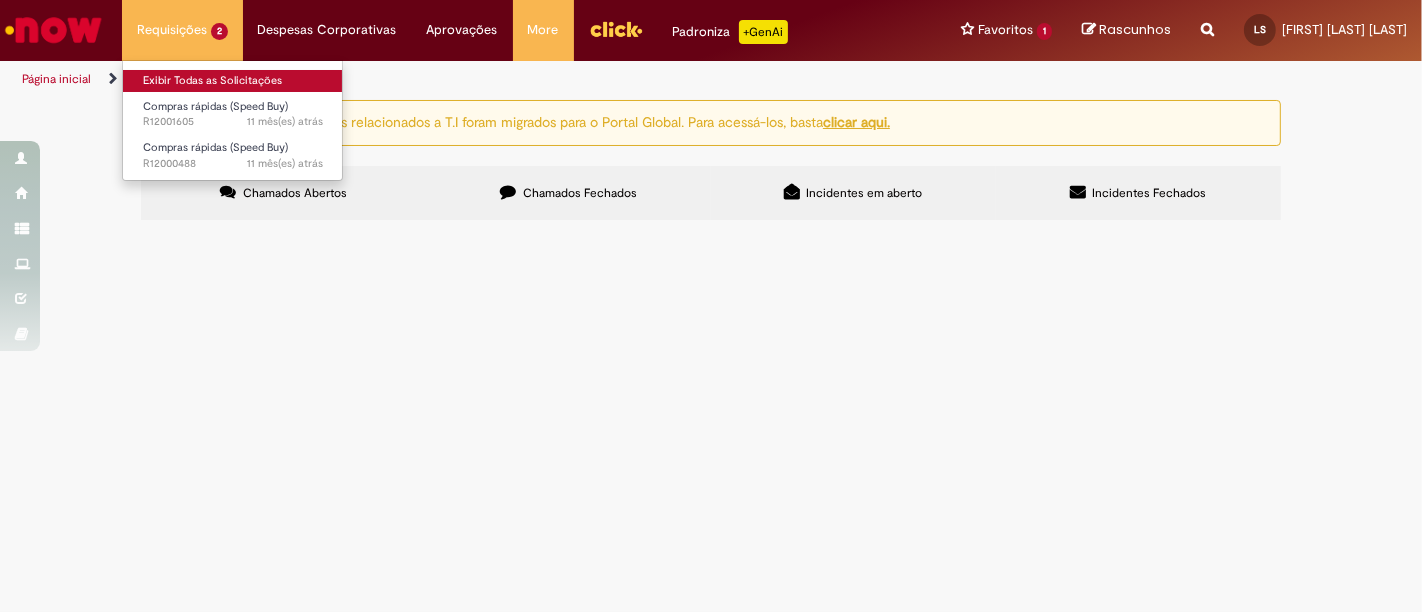scroll, scrollTop: 0, scrollLeft: 0, axis: both 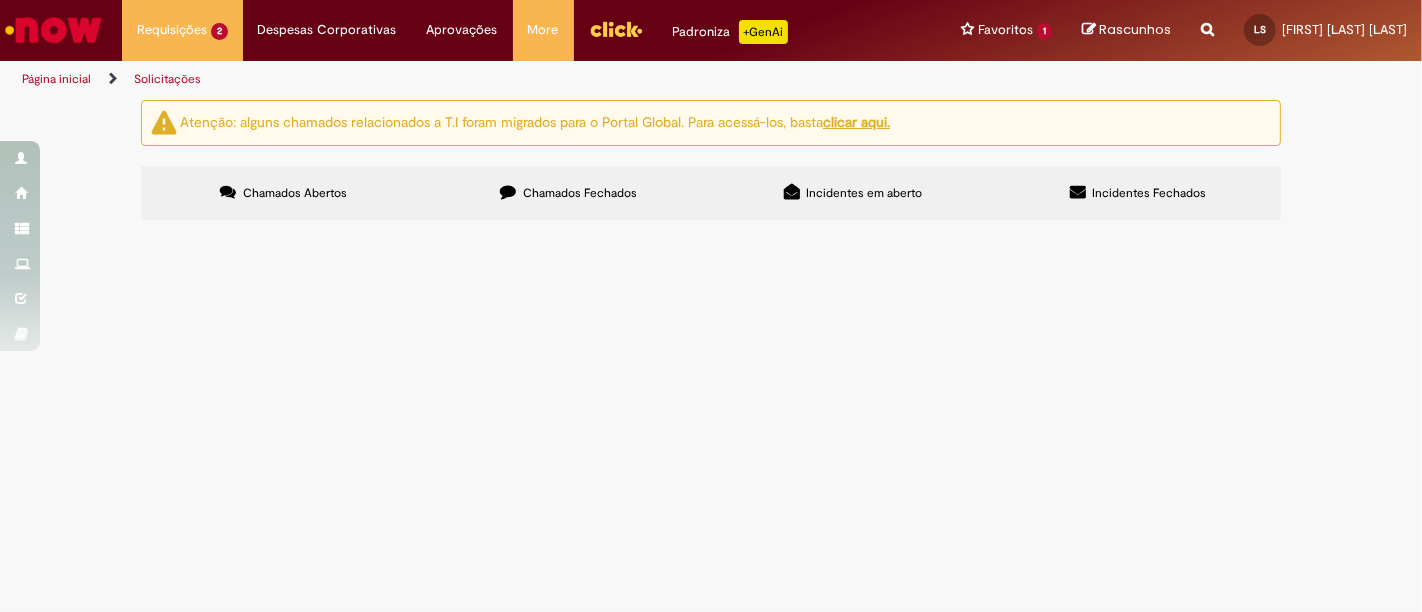 click on "Chamados Fechados" at bounding box center [580, 193] 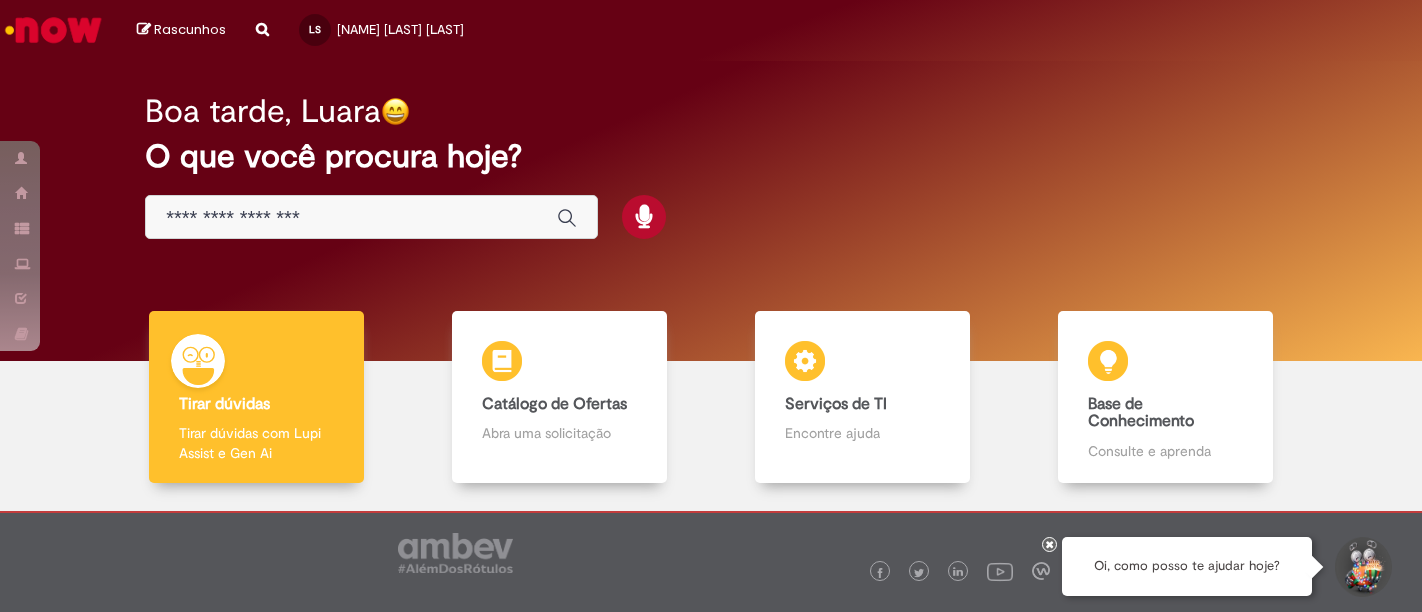 scroll, scrollTop: 0, scrollLeft: 0, axis: both 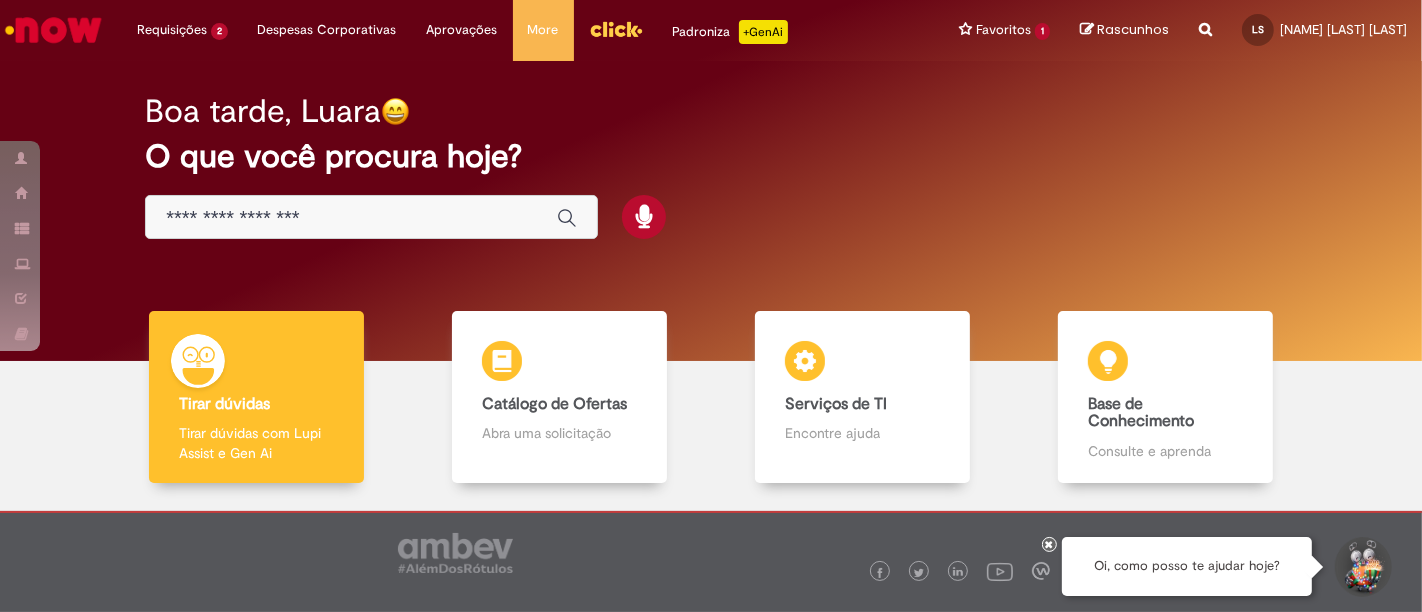 click at bounding box center [371, 217] 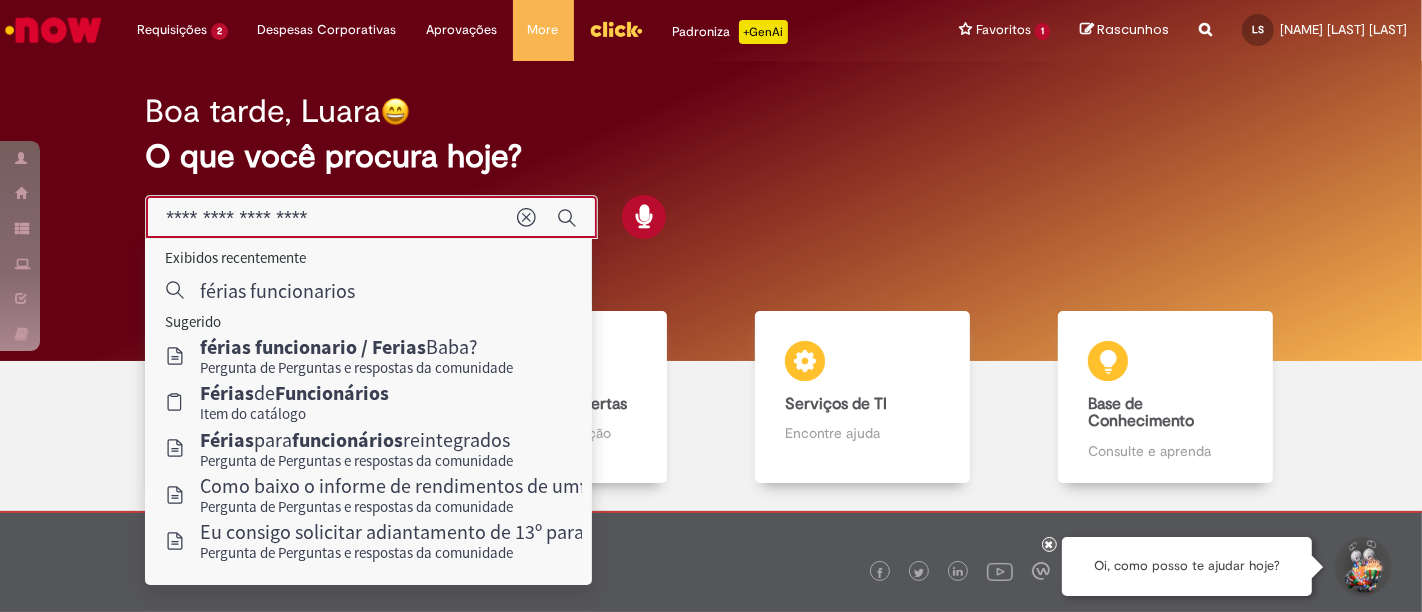 type on "**********" 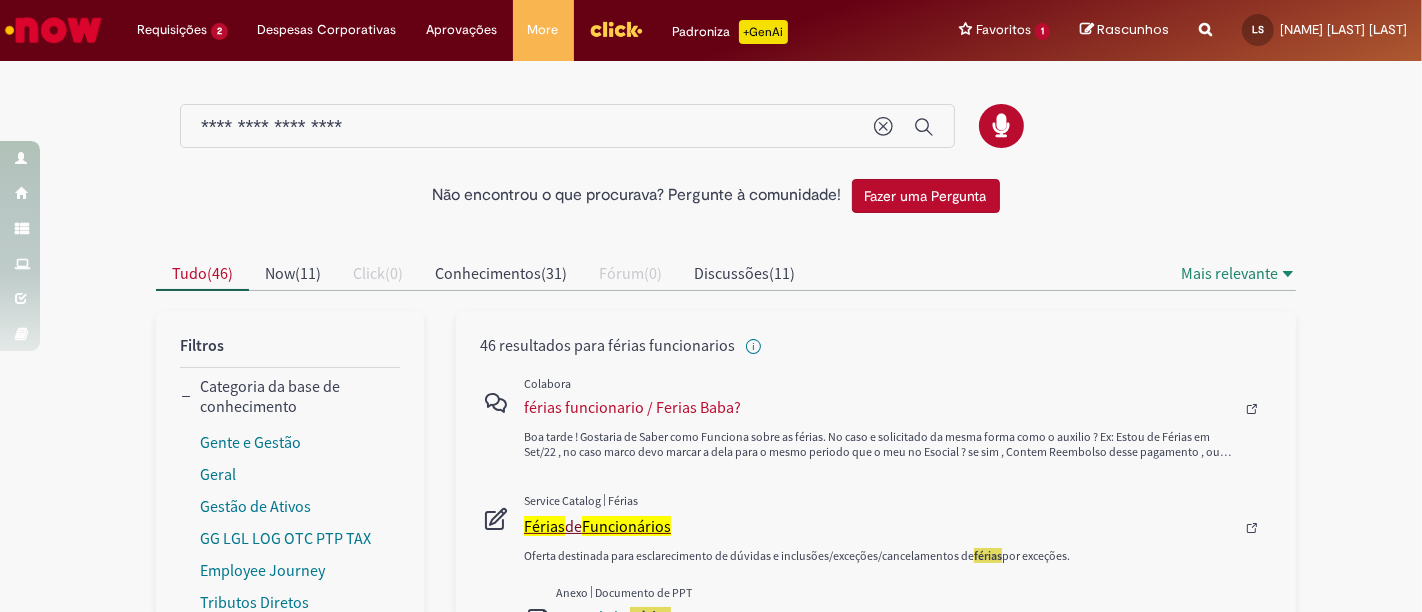 click on "Funcionários" at bounding box center (626, 526) 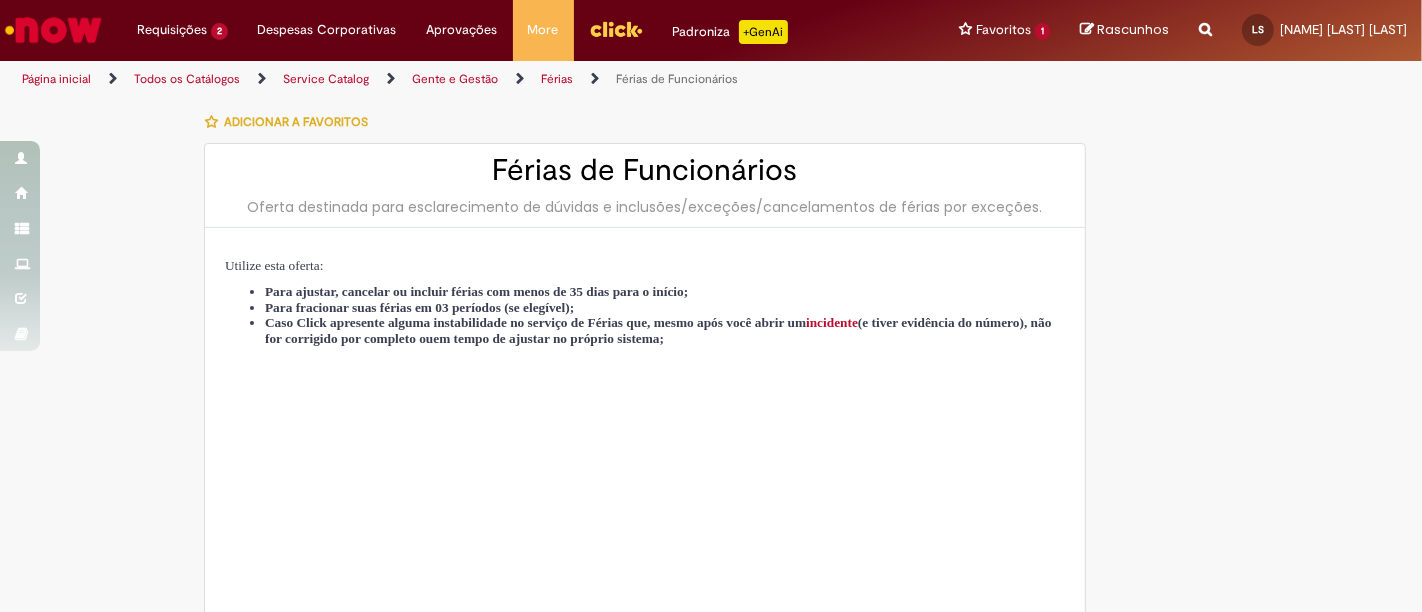 type on "********" 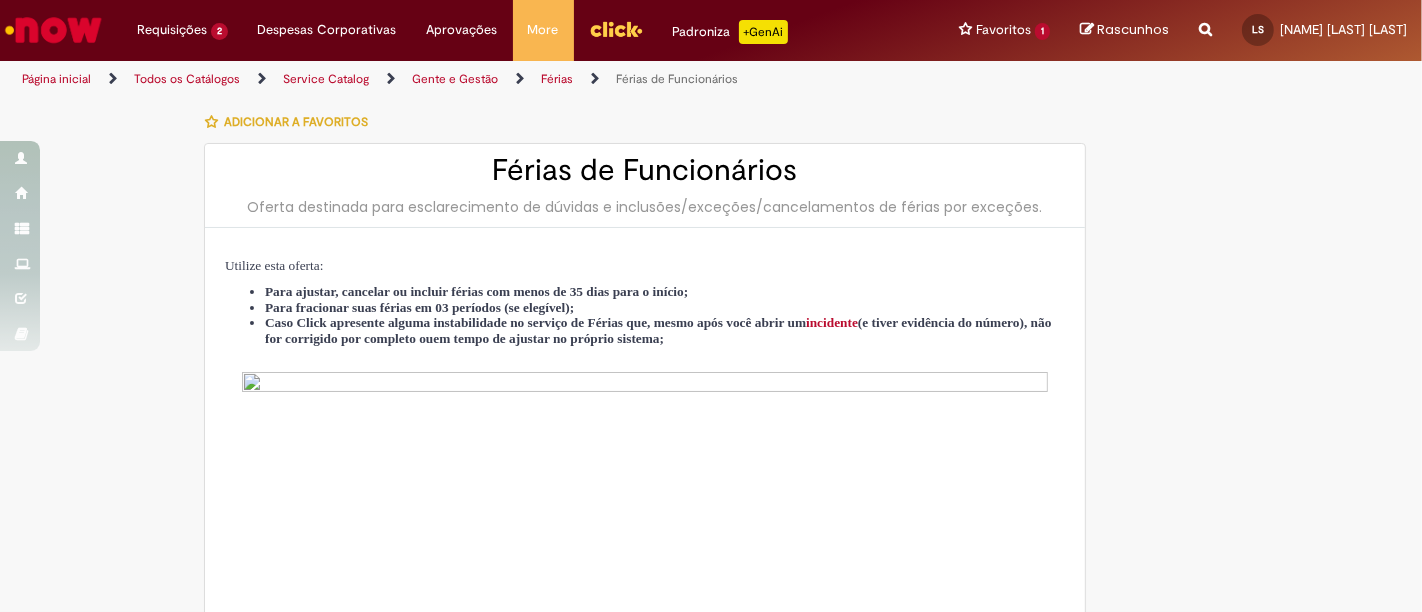 type on "**********" 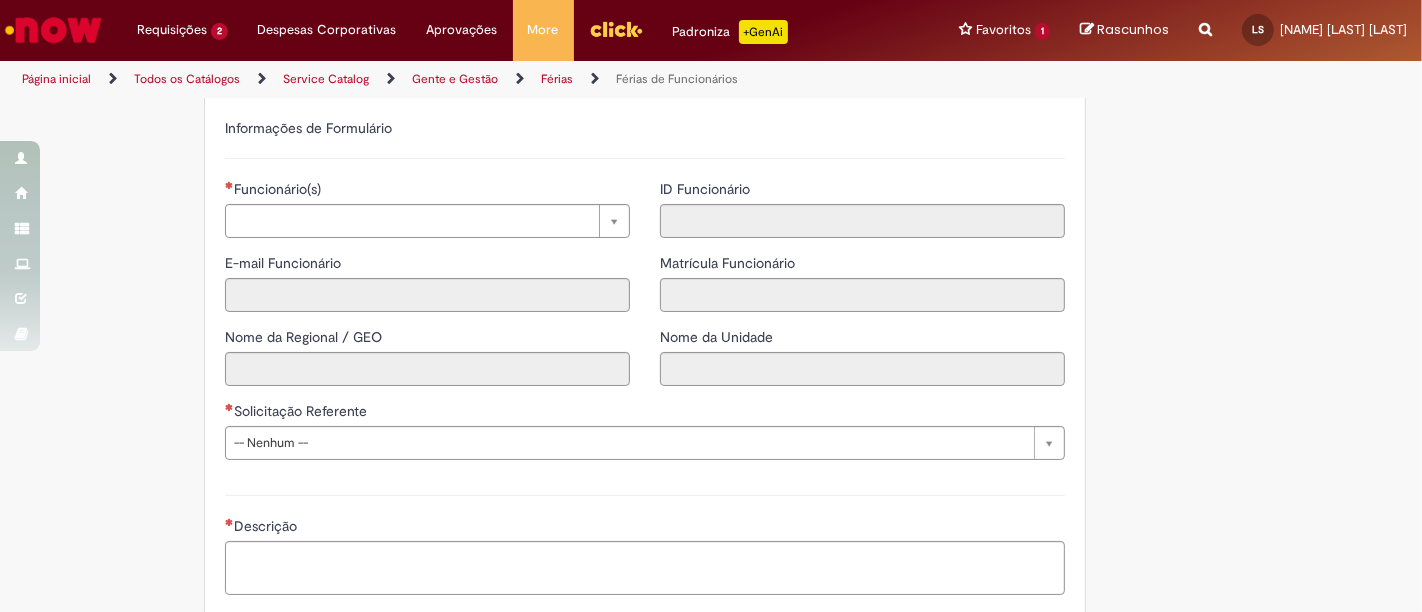 scroll, scrollTop: 1340, scrollLeft: 0, axis: vertical 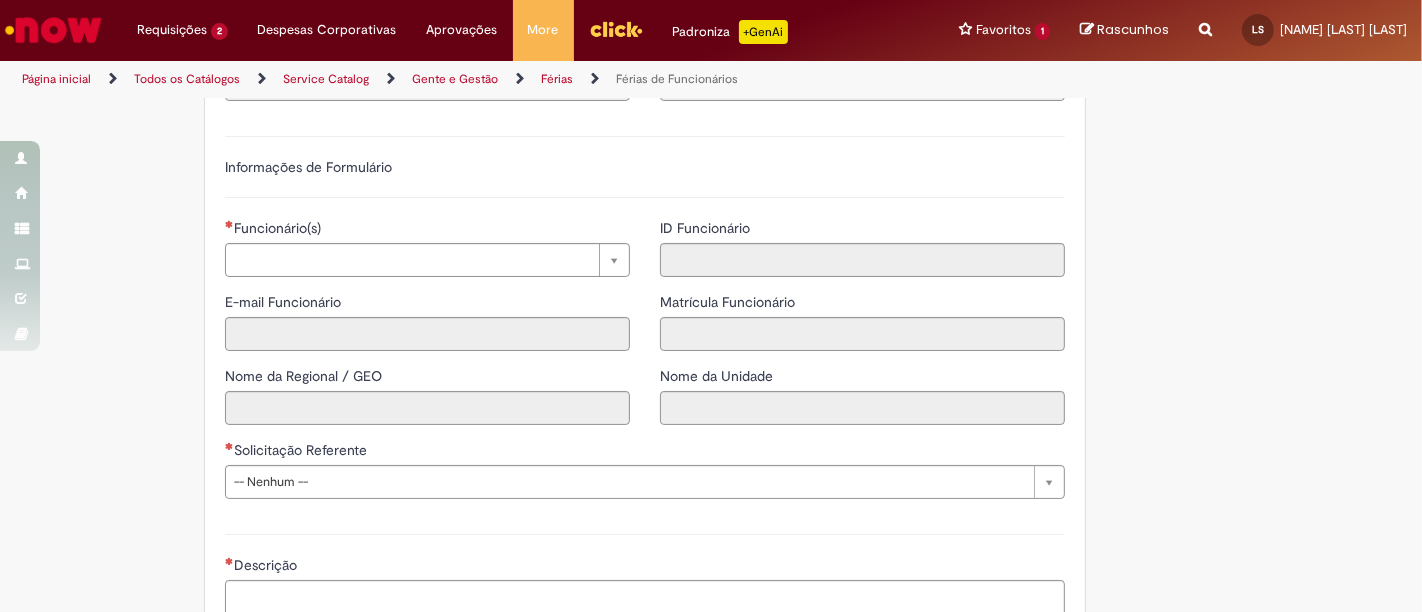 drag, startPoint x: 1402, startPoint y: 441, endPoint x: 1406, endPoint y: 481, distance: 40.1995 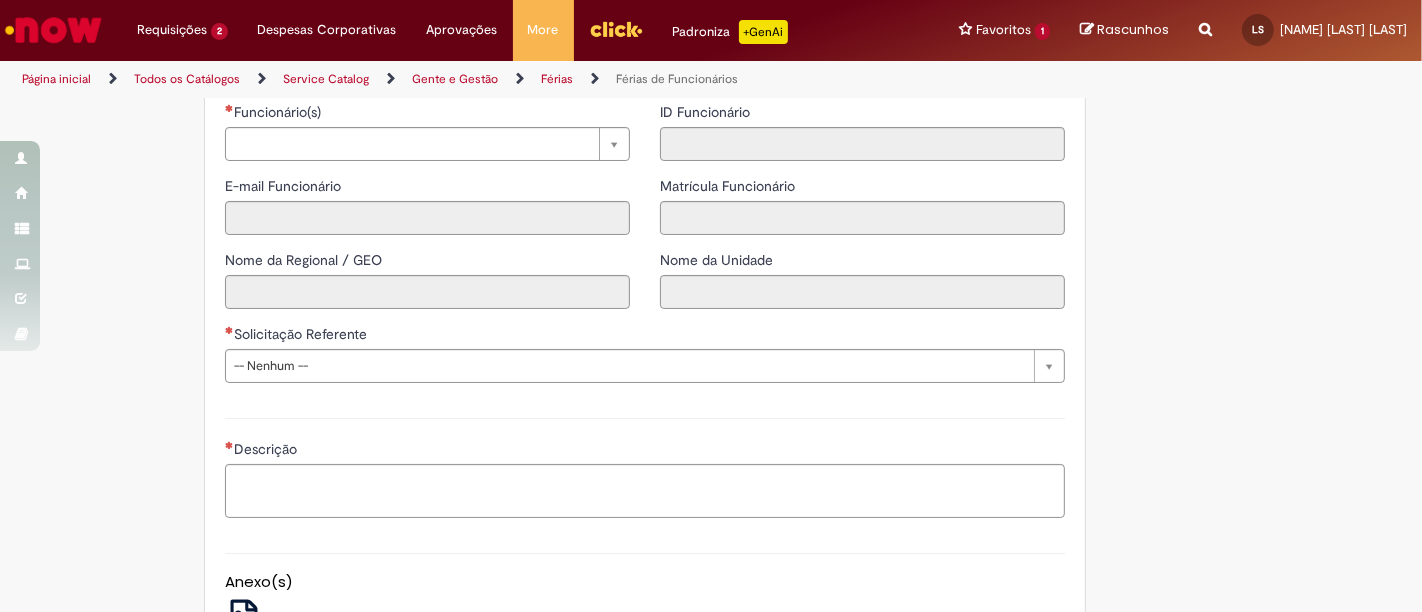 scroll, scrollTop: 1477, scrollLeft: 0, axis: vertical 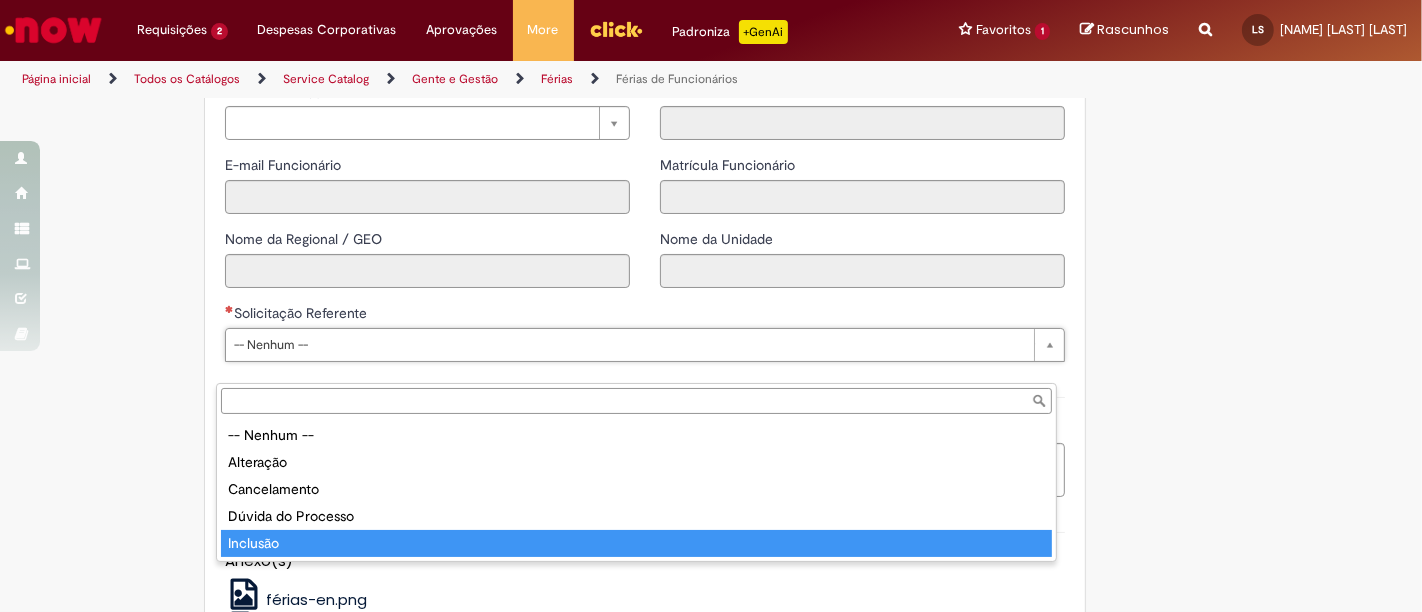 type on "********" 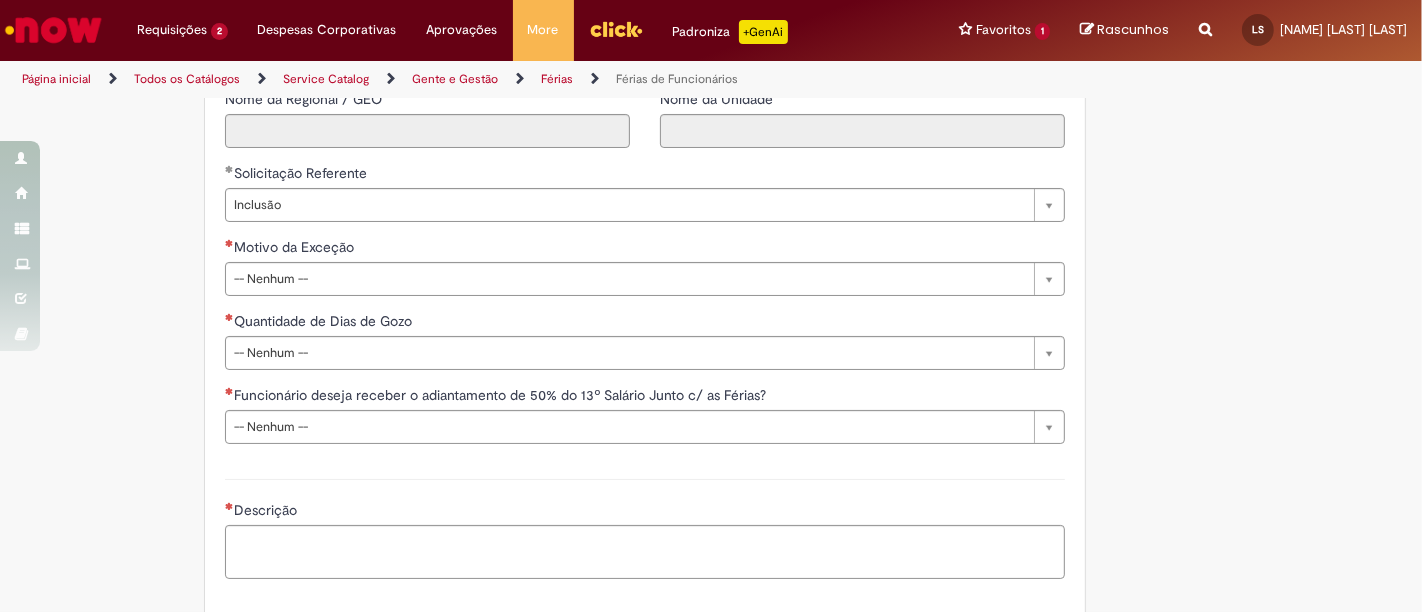 scroll, scrollTop: 1629, scrollLeft: 0, axis: vertical 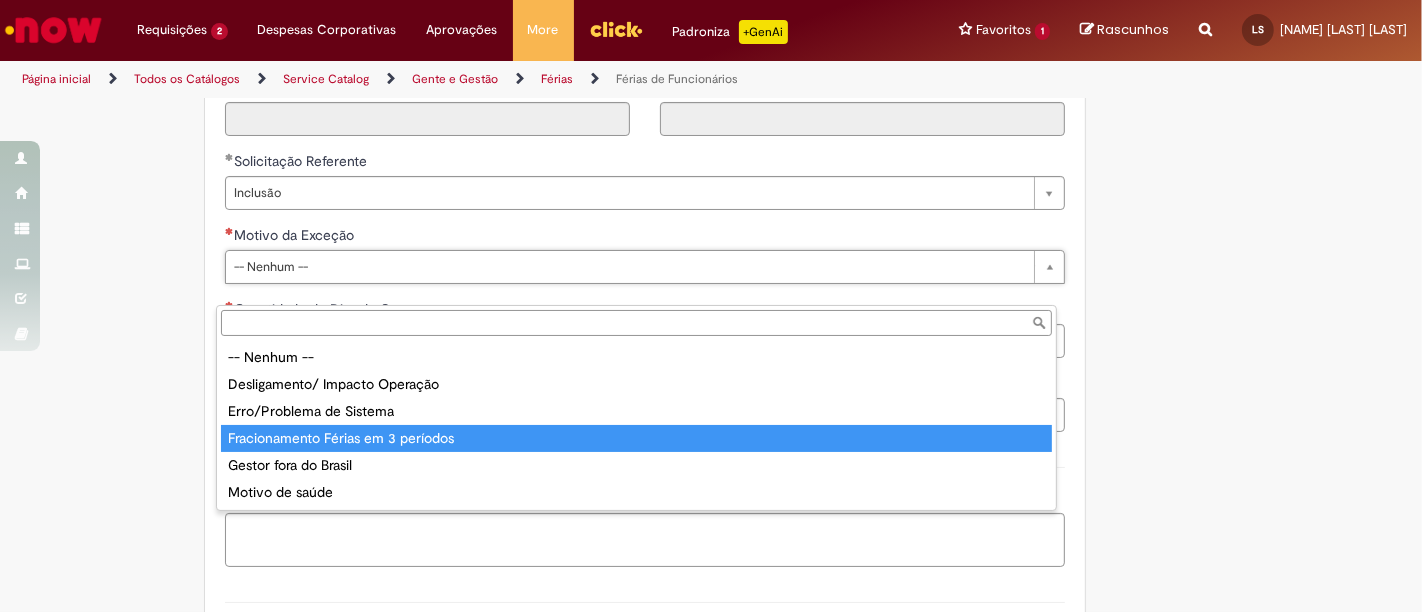 type on "**********" 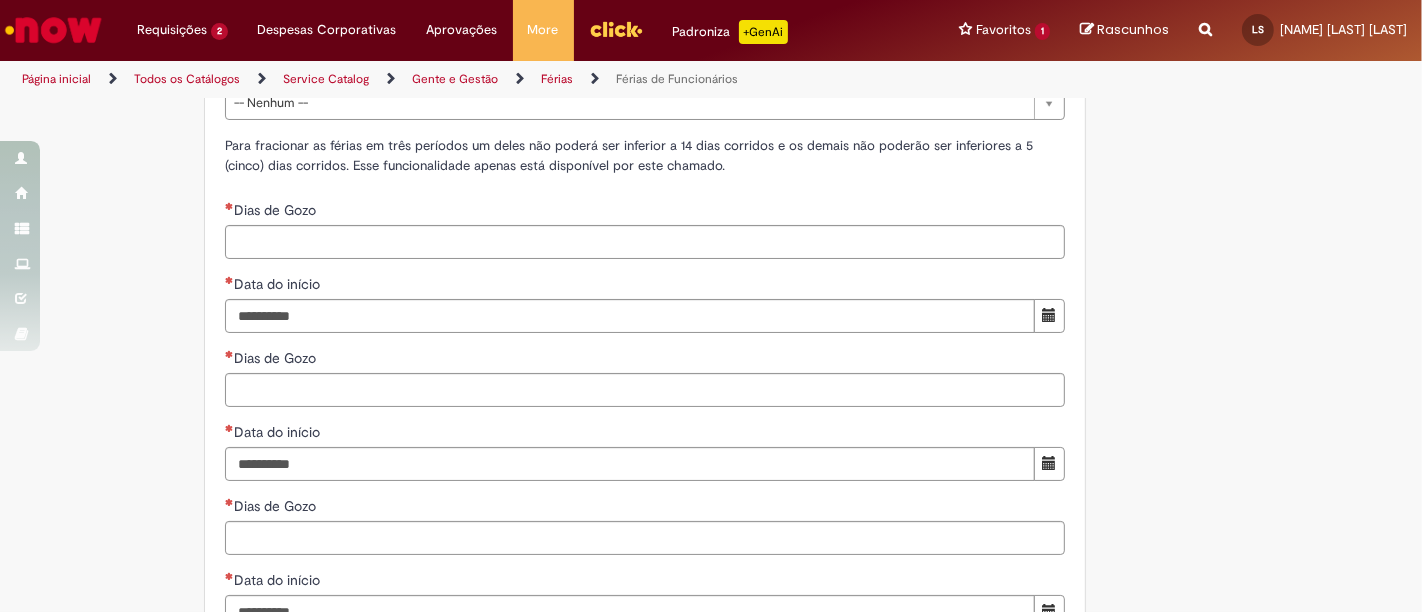 scroll, scrollTop: 1956, scrollLeft: 0, axis: vertical 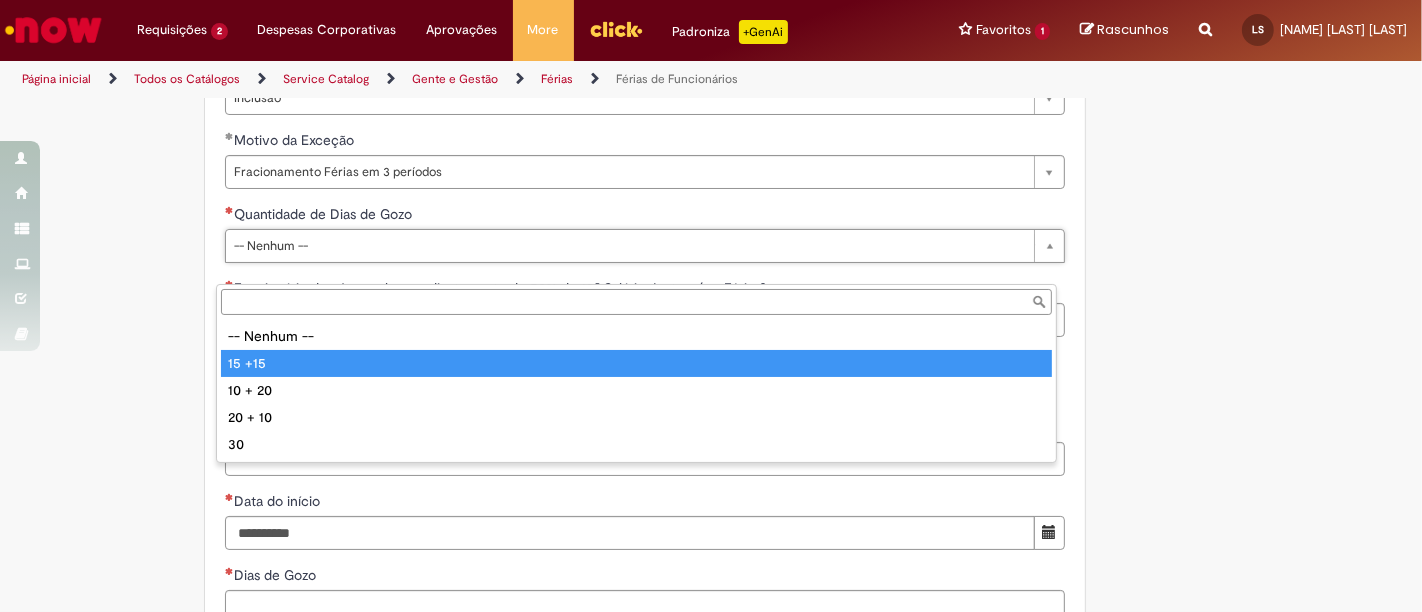 type on "******" 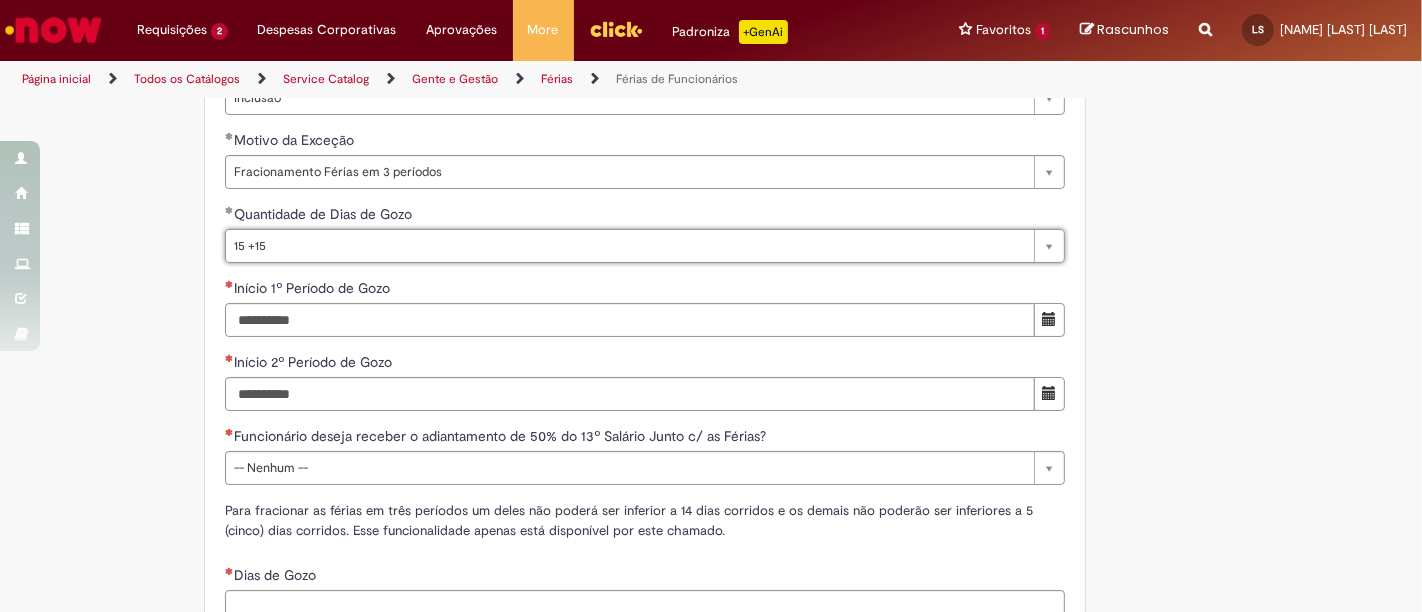 click on "Adicionar a Favoritos
Férias de Funcionários
Oferta destinada para esclarecimento de dúvidas e inclusões/exceções/cancelamentos de férias por exceções.
Utilize esta oferta:
Para ajustar, cancelar ou incluir férias com menos de 35 dias para o início;
Para fracionar suas férias em 03 períodos (se elegível);
Caso Click apresente alguma instabilidade no serviço de Férias que, mesmo após você abrir um  incidente  (e tiver evidência do número), não for corrigido por completo ou  em tempo de ajustar no próprio sistema;
> Para incluir, alterar ou cancelar Férias dentro do prazo de 35 dias de antecedência, é só acessar  Portal Click  > Você > Férias; > Para acessar a Diretriz de Férias, basta  clicar aqui
> Ficou com dúvidas sobre Férias via Termo? É só acessar a   FAQ – Fluxo de alteração de férias por exceção no Click Dúvidas Trabalhistas ." at bounding box center [711, 35] 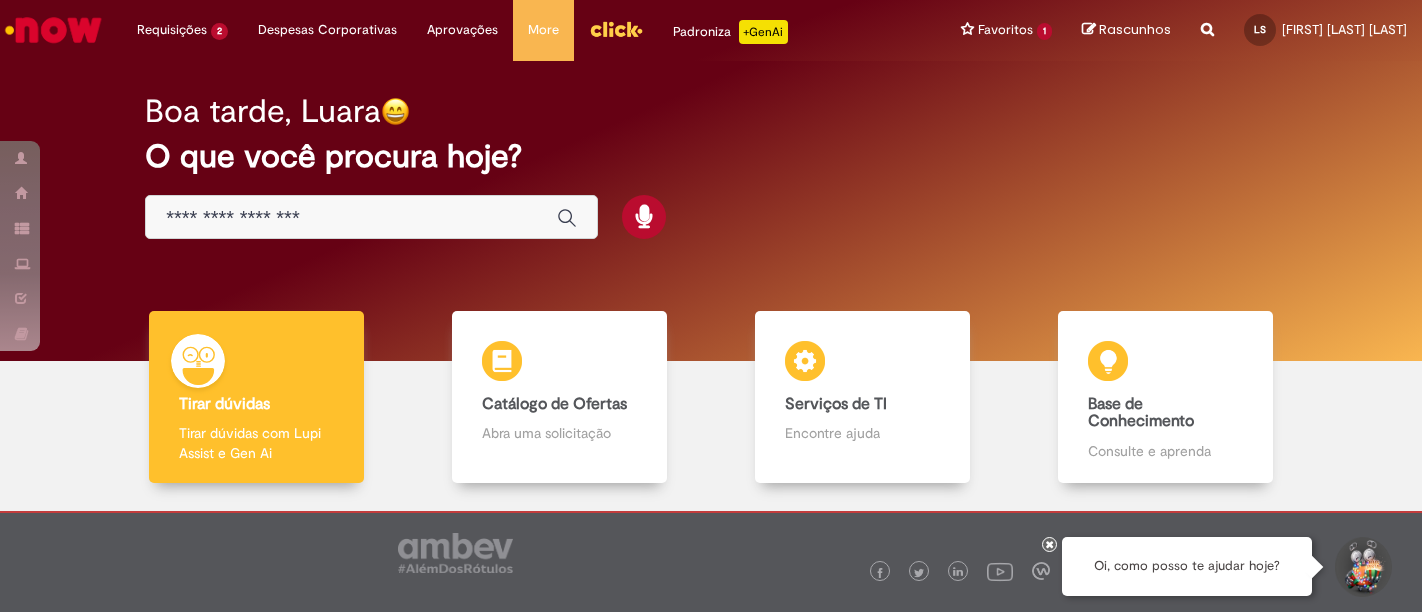 scroll, scrollTop: 0, scrollLeft: 0, axis: both 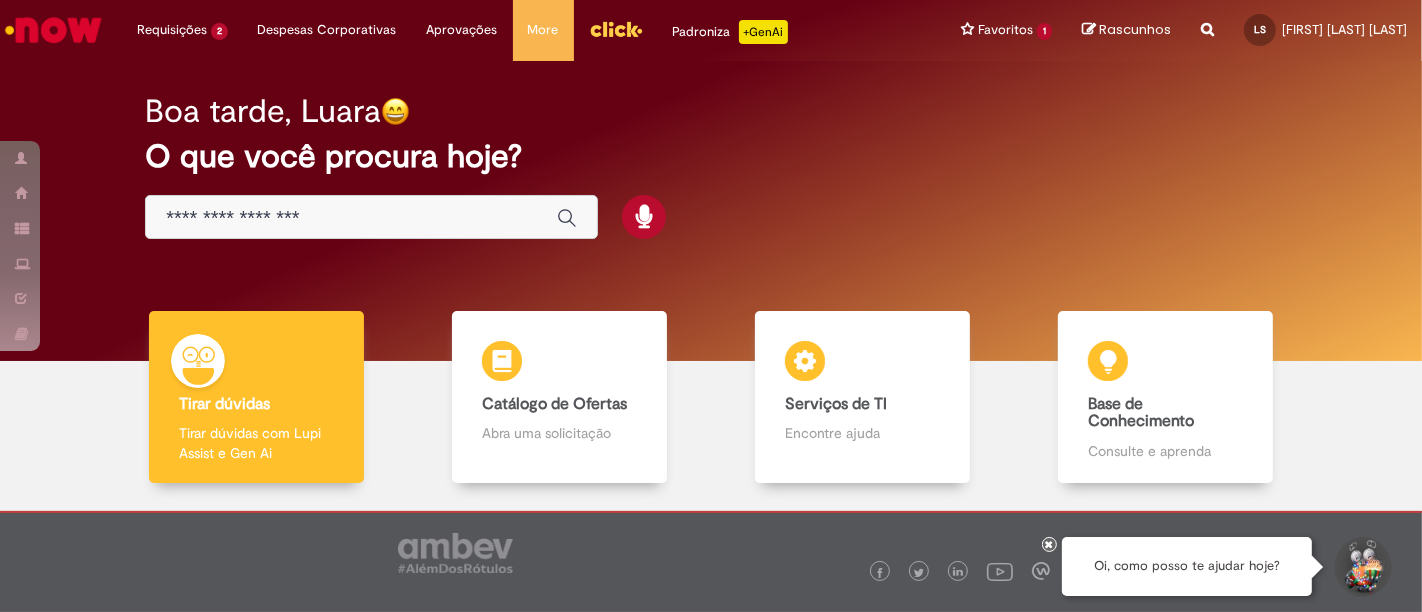 click at bounding box center (351, 218) 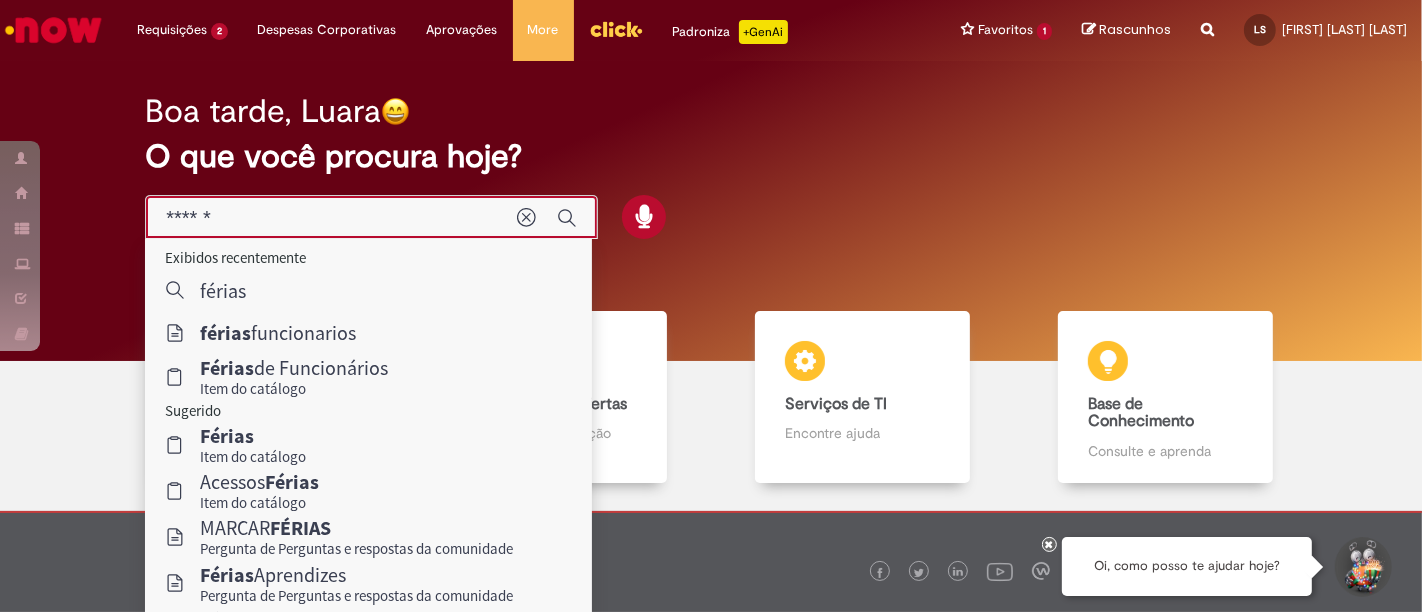 type on "******" 